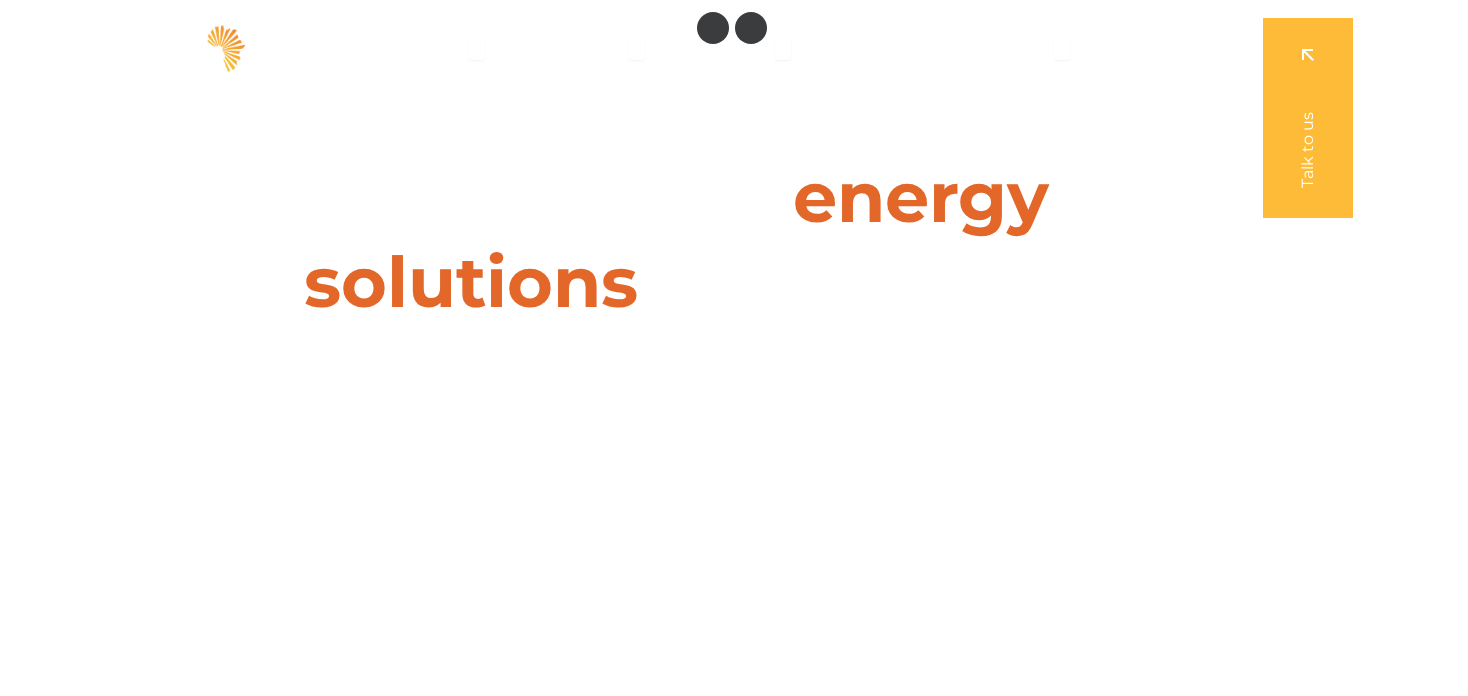 scroll, scrollTop: 0, scrollLeft: 0, axis: both 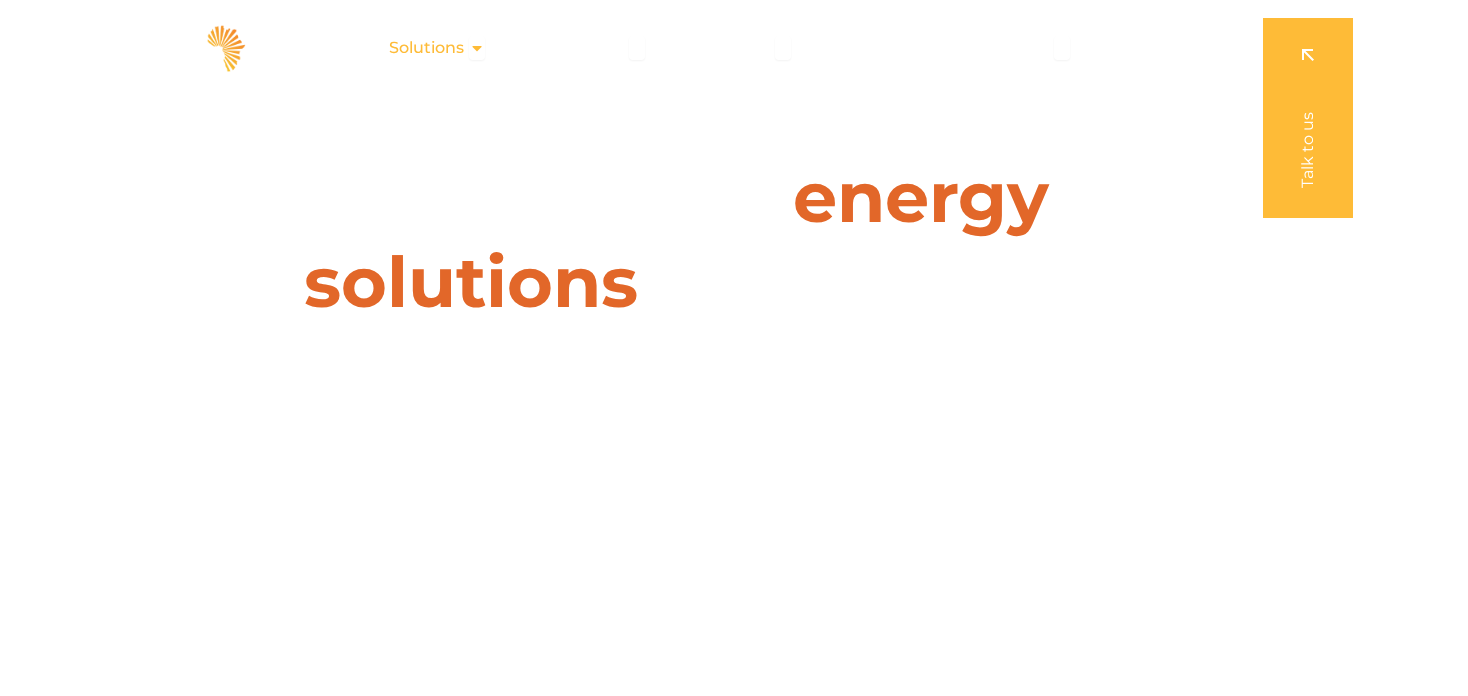 click on "Solutions" at bounding box center [426, 48] 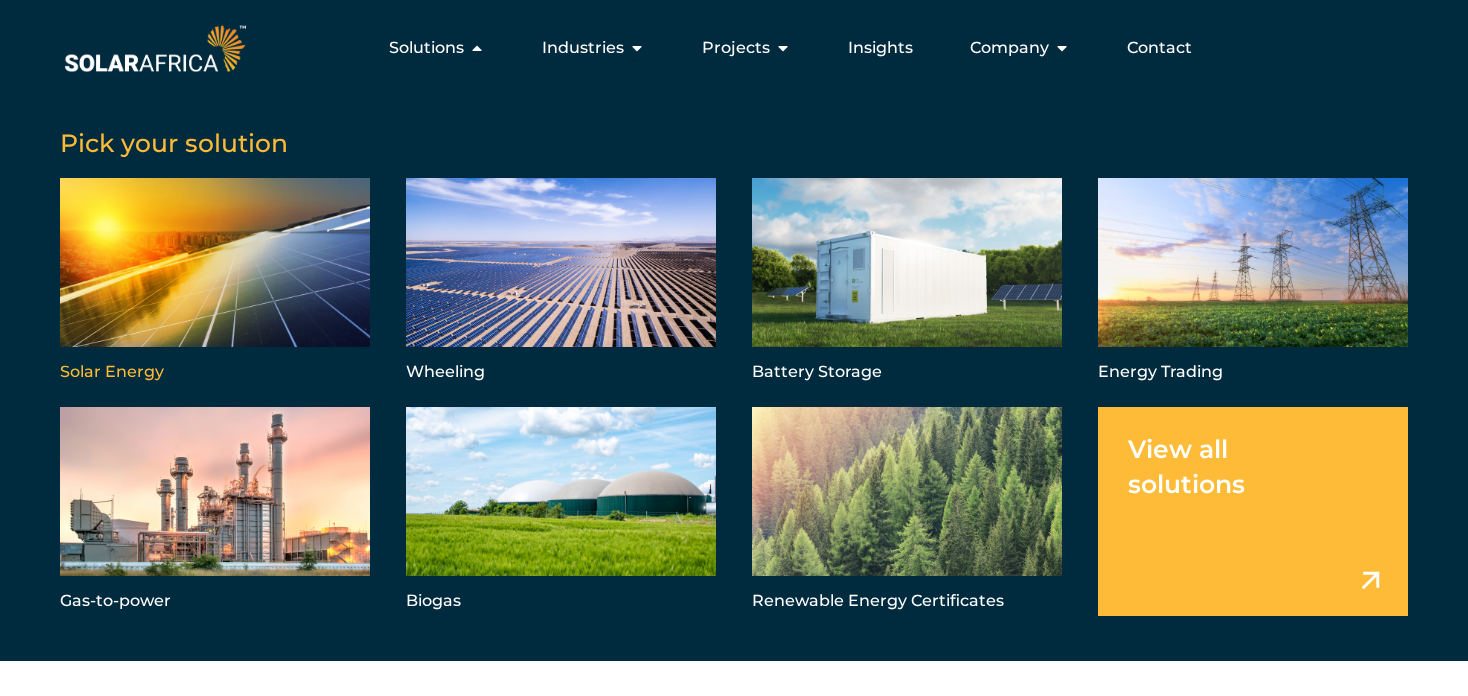 click at bounding box center (215, 282) 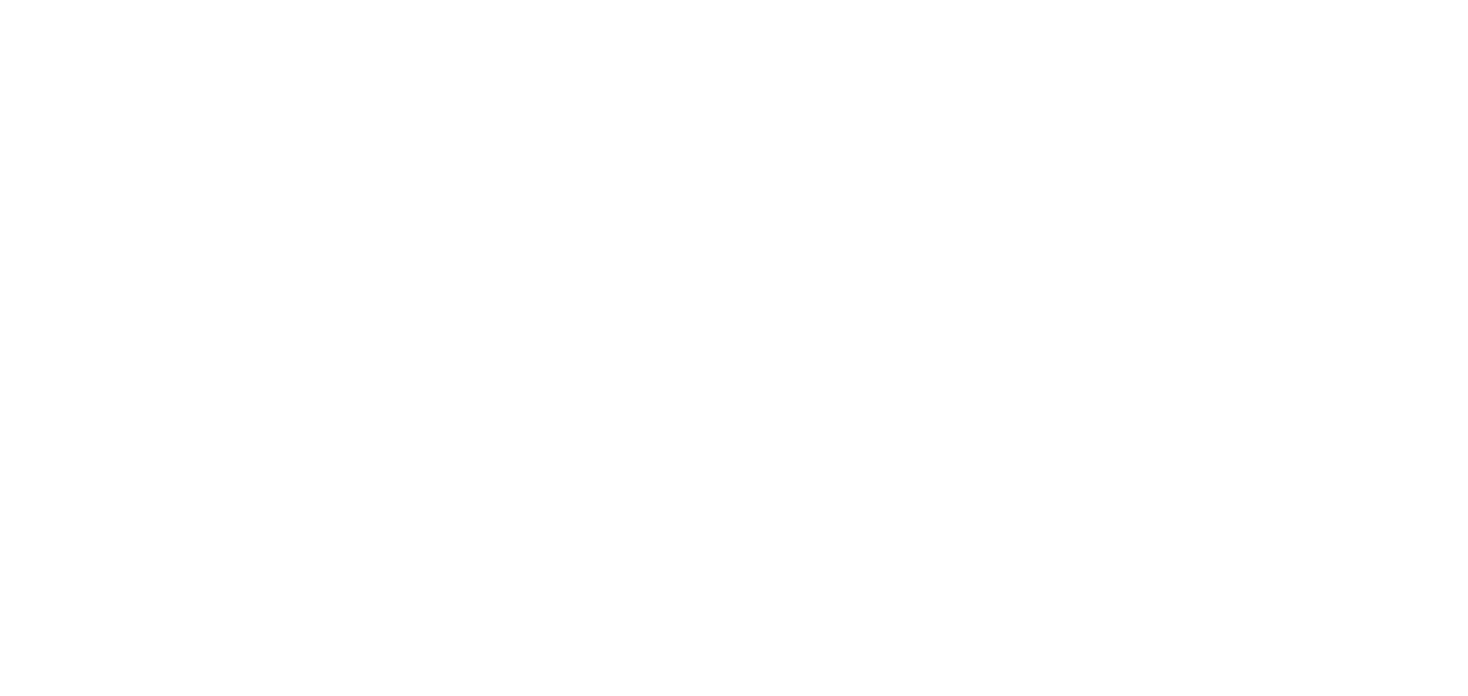 scroll, scrollTop: 0, scrollLeft: 0, axis: both 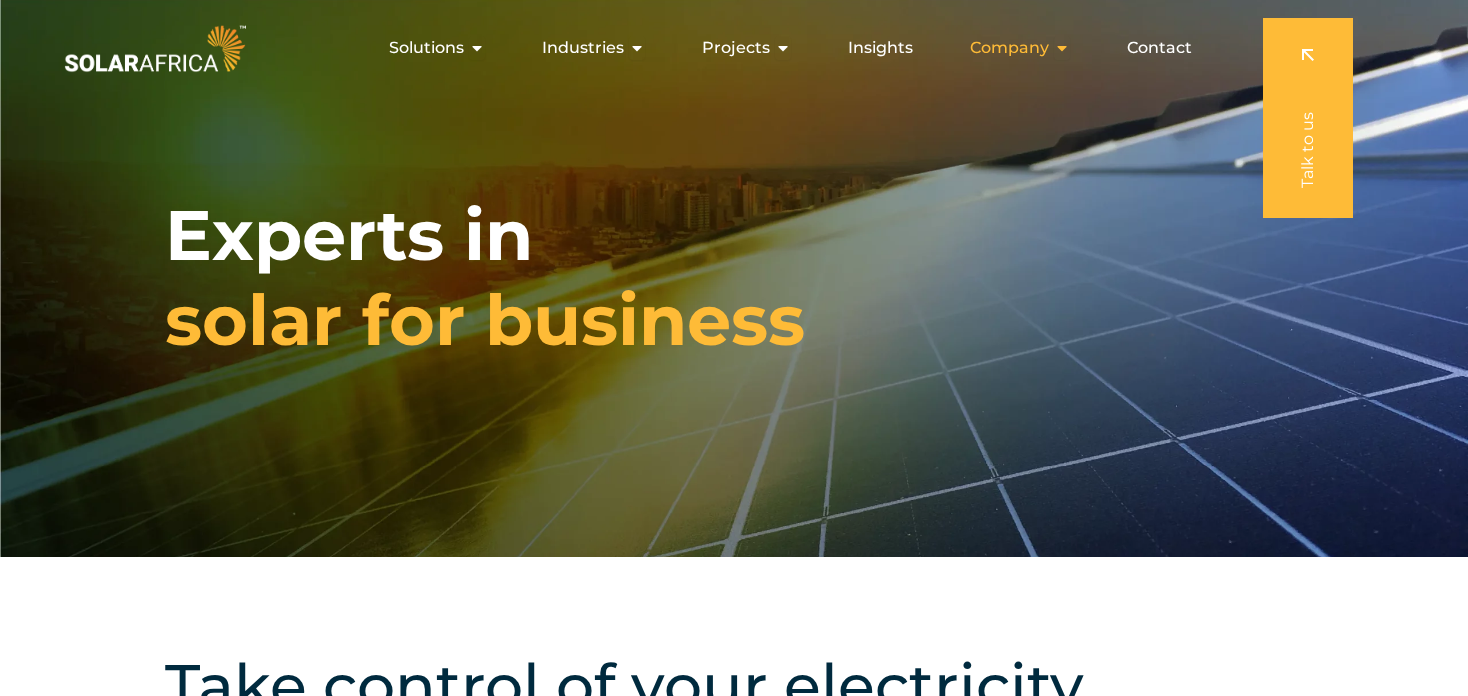 click on "Company" at bounding box center [1009, 48] 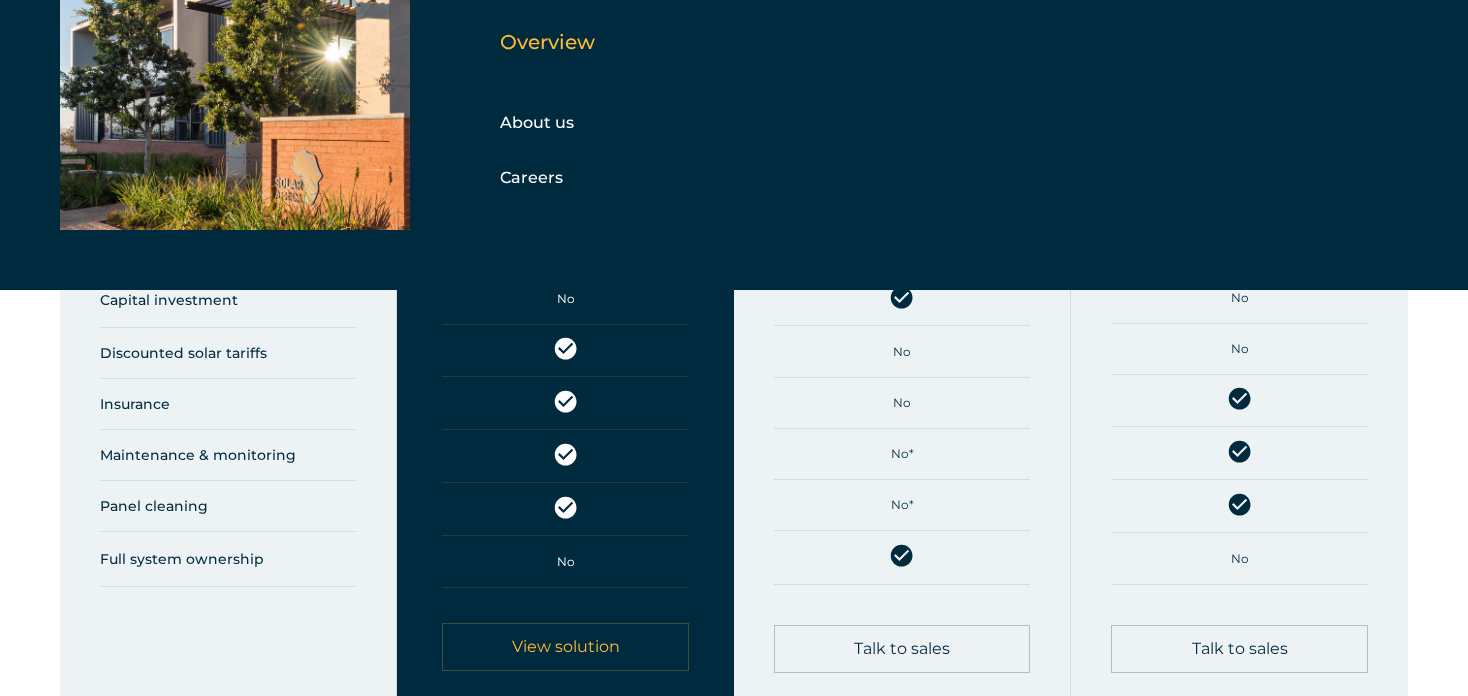 scroll, scrollTop: 1100, scrollLeft: 0, axis: vertical 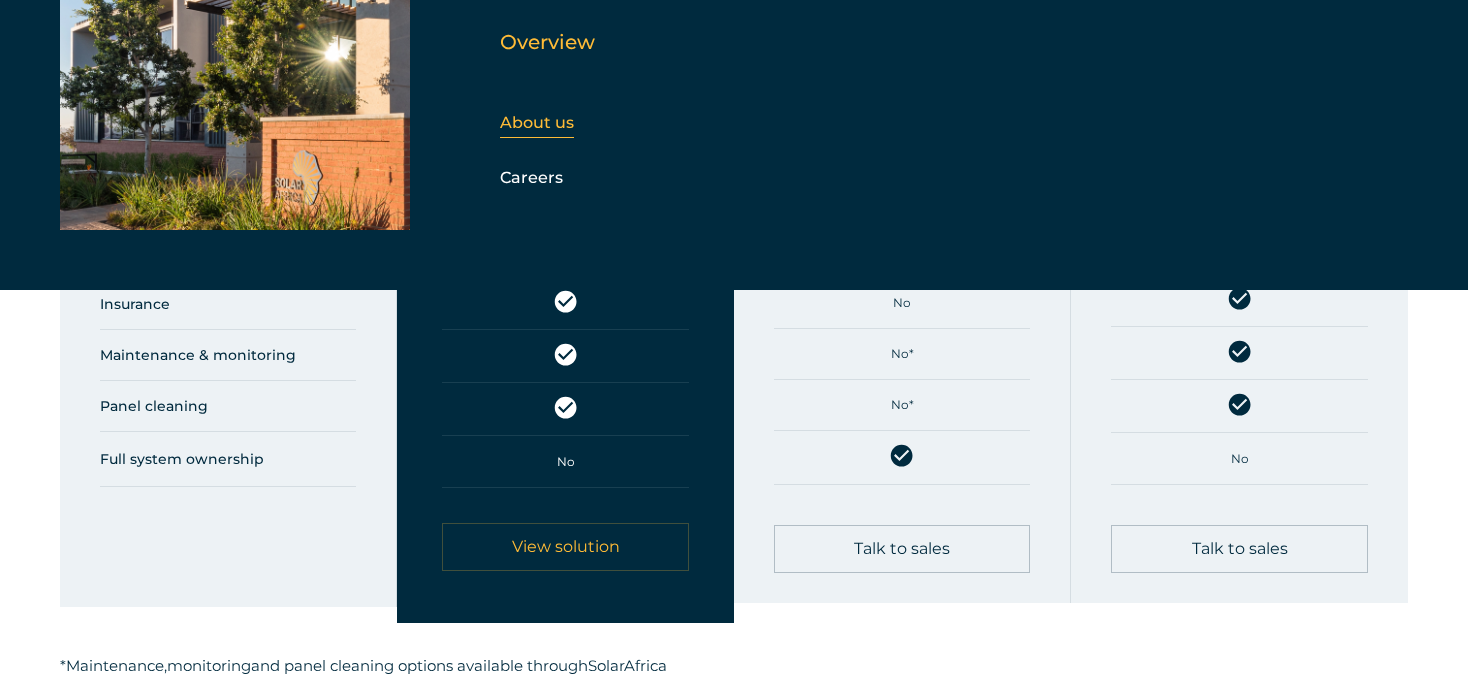 click on "About us" at bounding box center [537, 122] 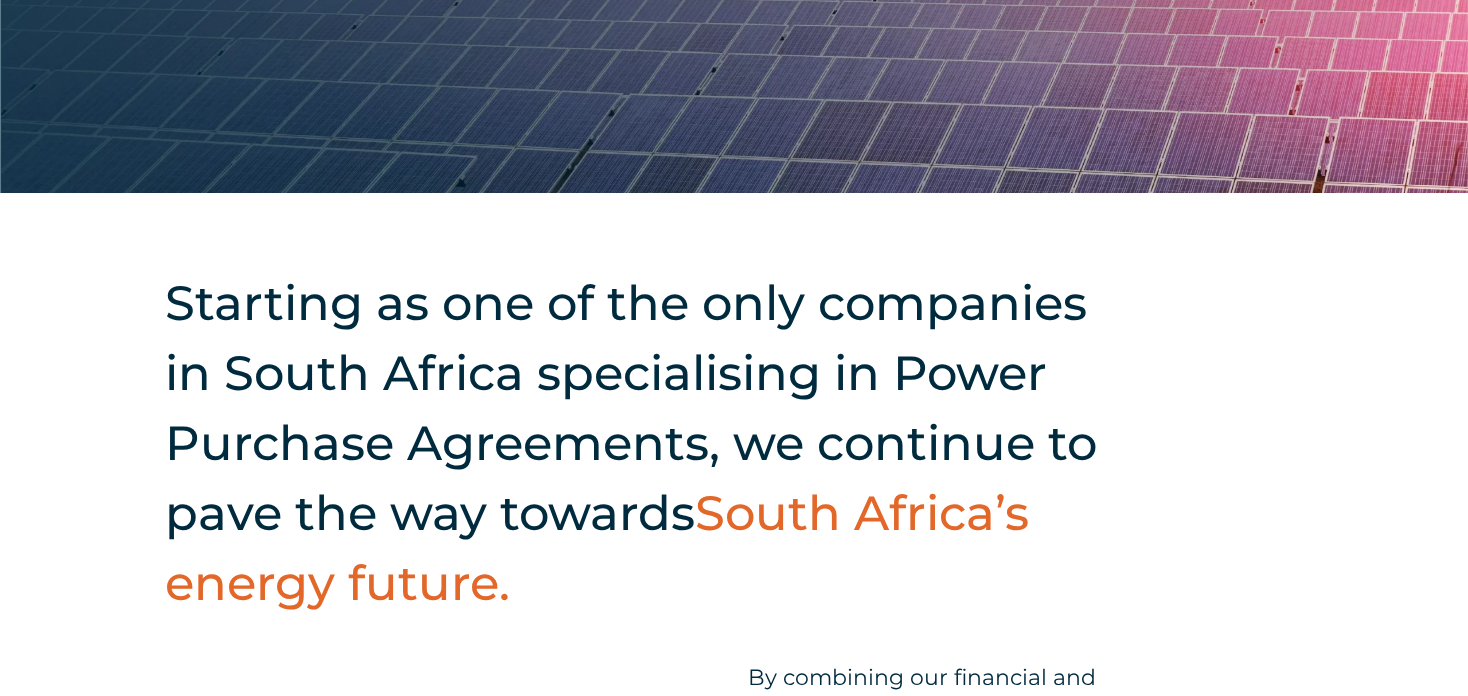 scroll, scrollTop: 400, scrollLeft: 0, axis: vertical 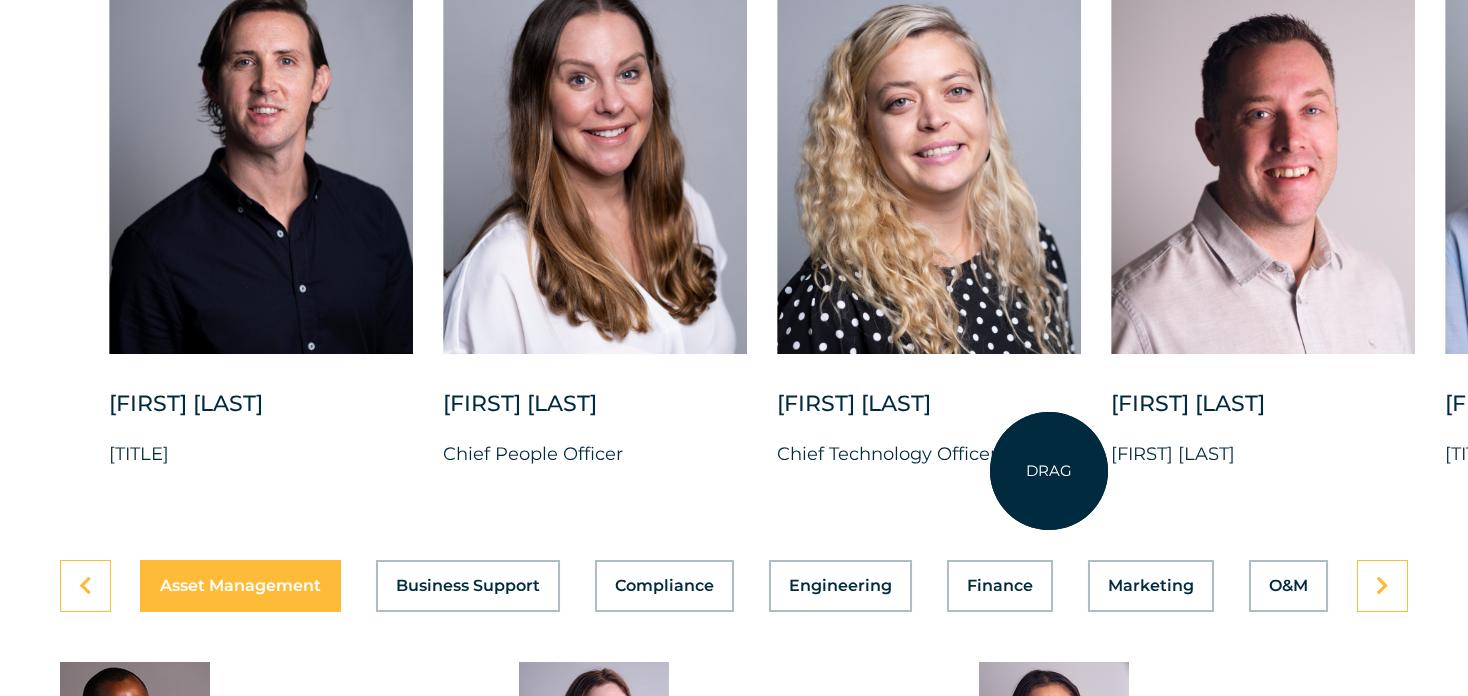 drag, startPoint x: 903, startPoint y: 457, endPoint x: 1058, endPoint y: 471, distance: 155.63097 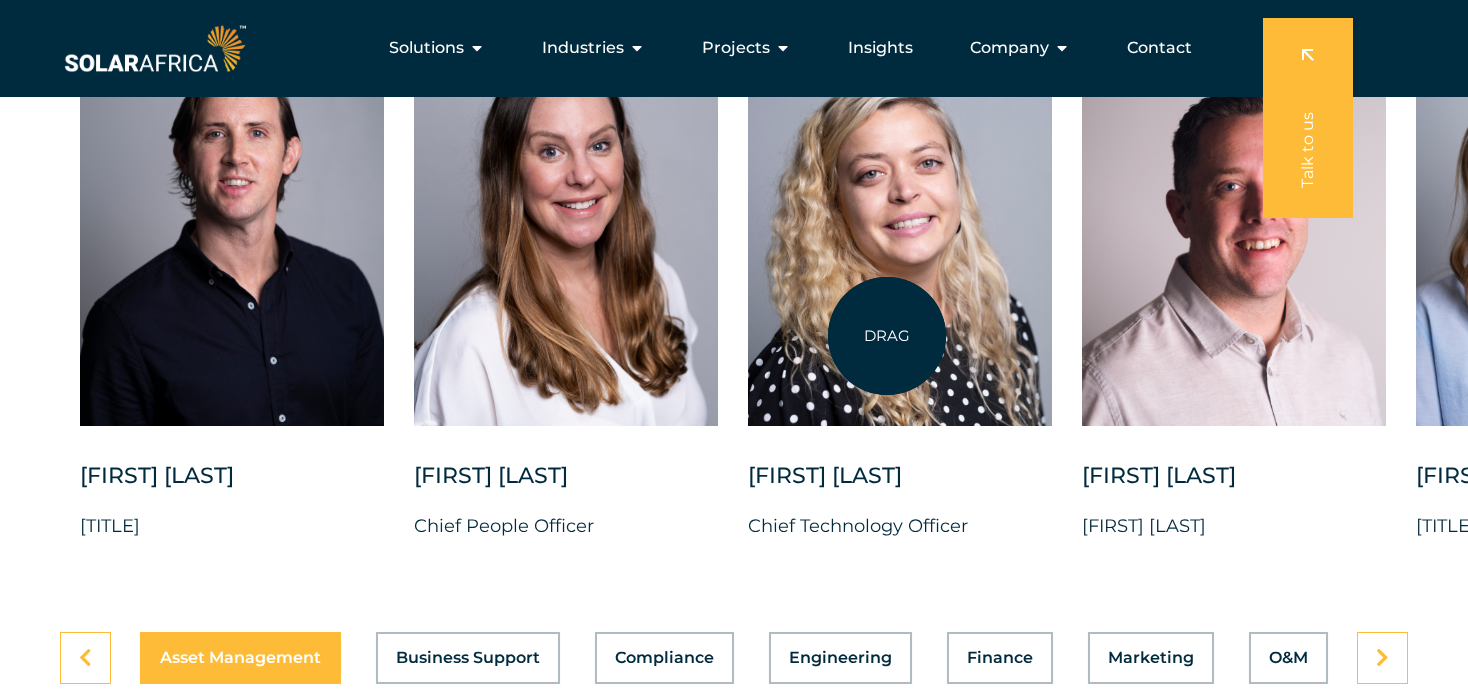 scroll, scrollTop: 5100, scrollLeft: 0, axis: vertical 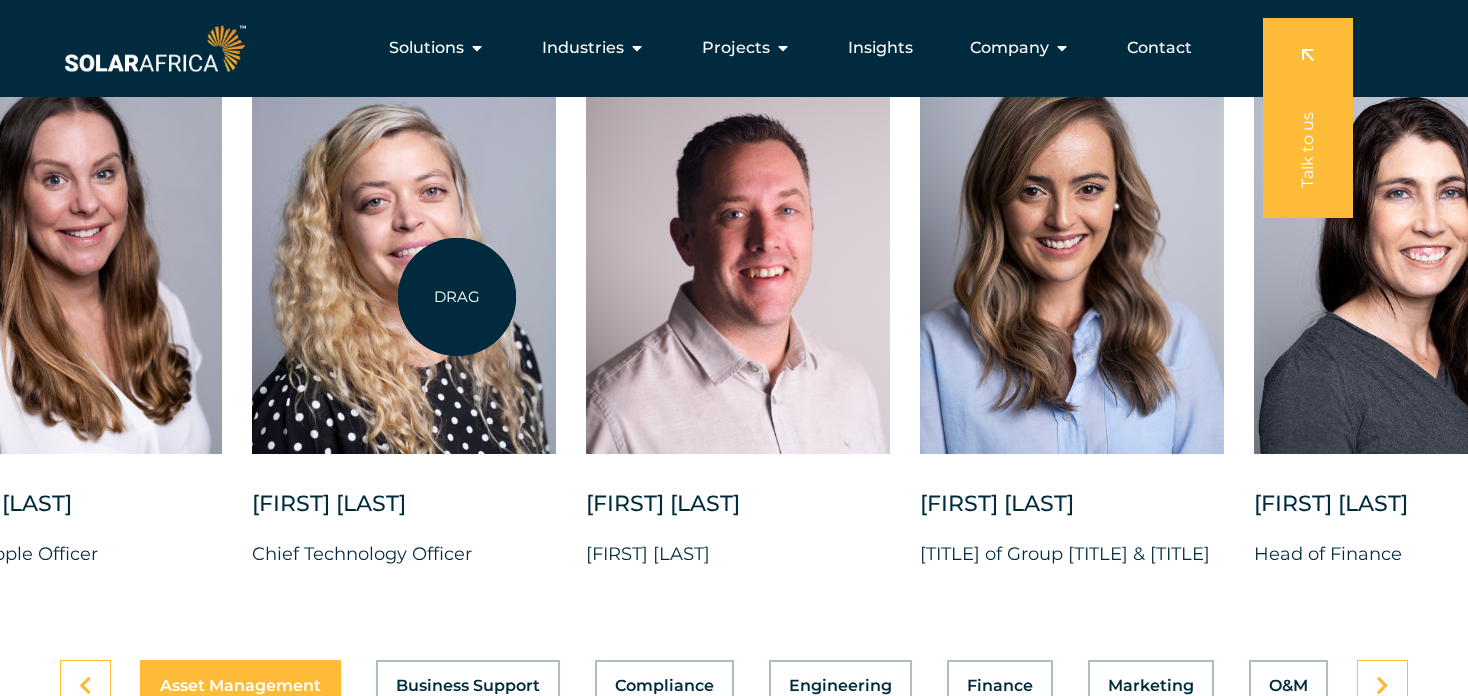 drag, startPoint x: 946, startPoint y: 316, endPoint x: 437, endPoint y: 294, distance: 509.47522 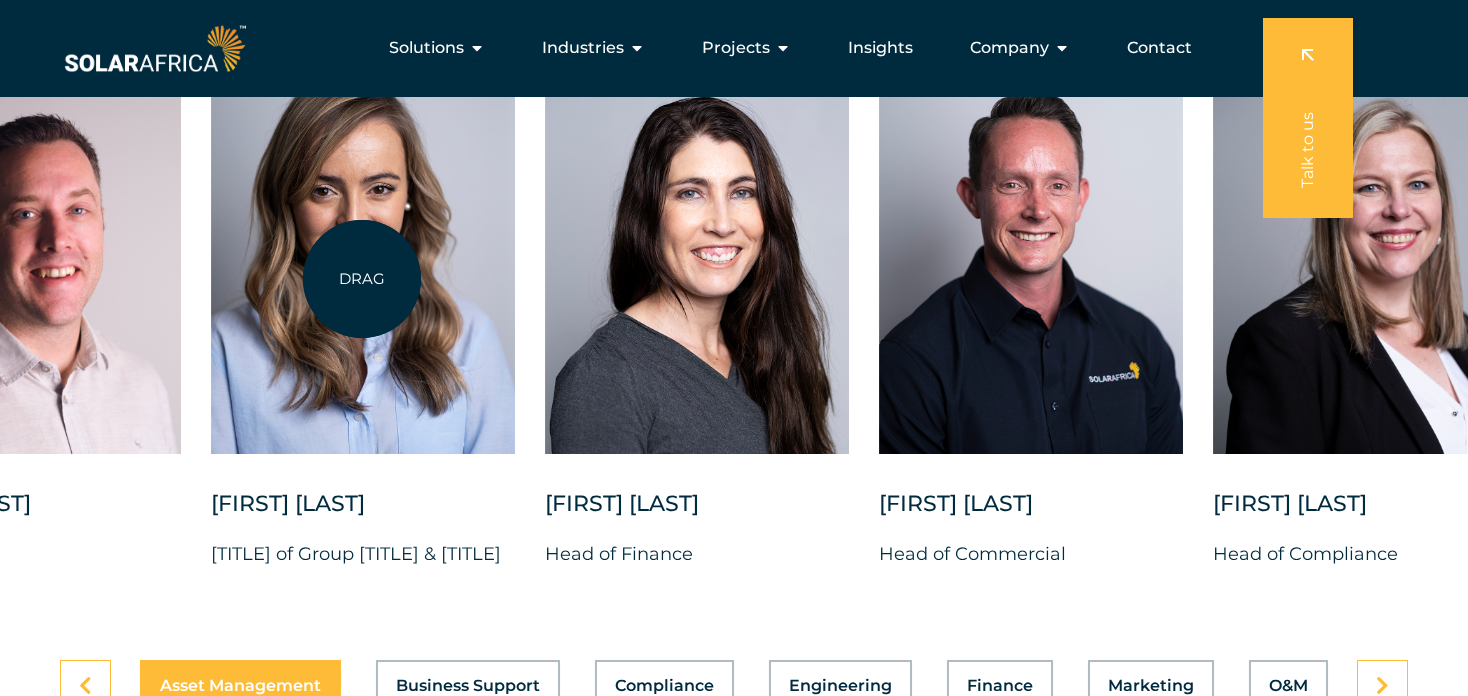 drag, startPoint x: 847, startPoint y: 297, endPoint x: 351, endPoint y: 276, distance: 496.44437 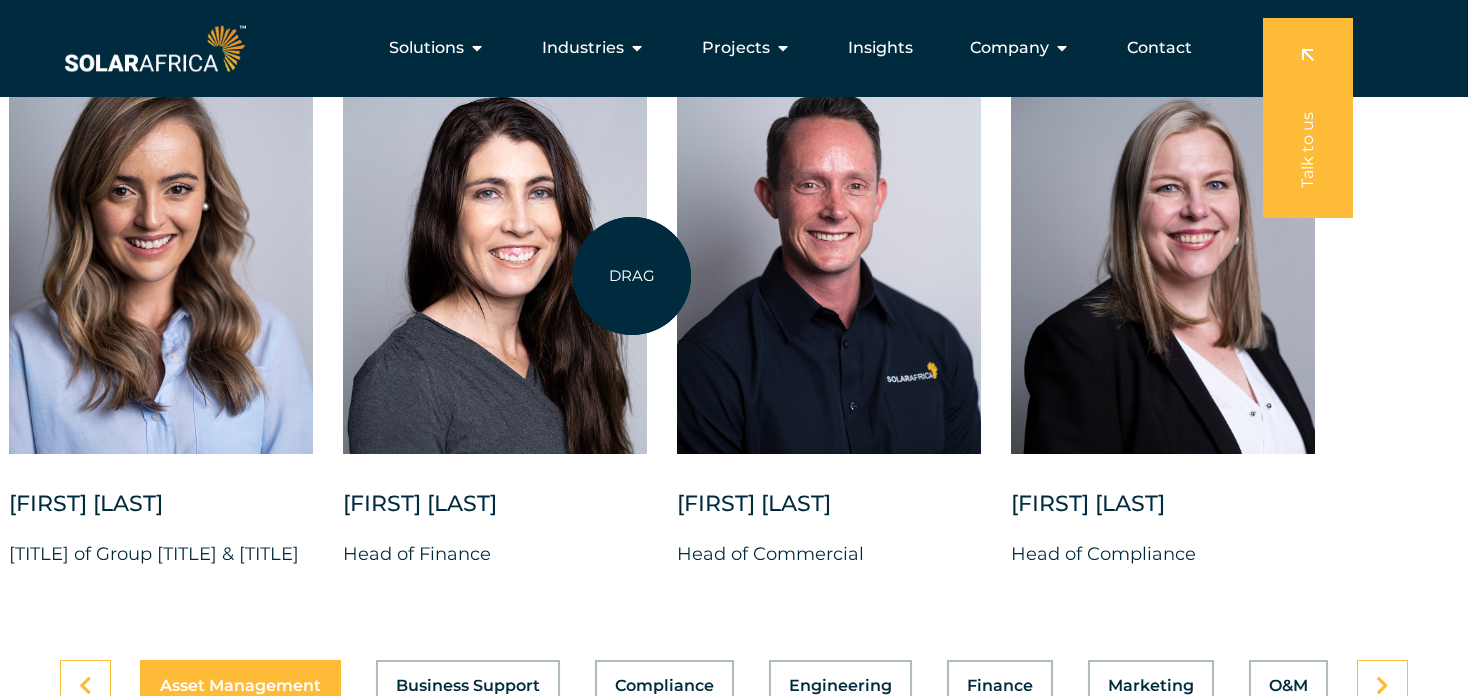 drag, startPoint x: 975, startPoint y: 273, endPoint x: 632, endPoint y: 276, distance: 343.01312 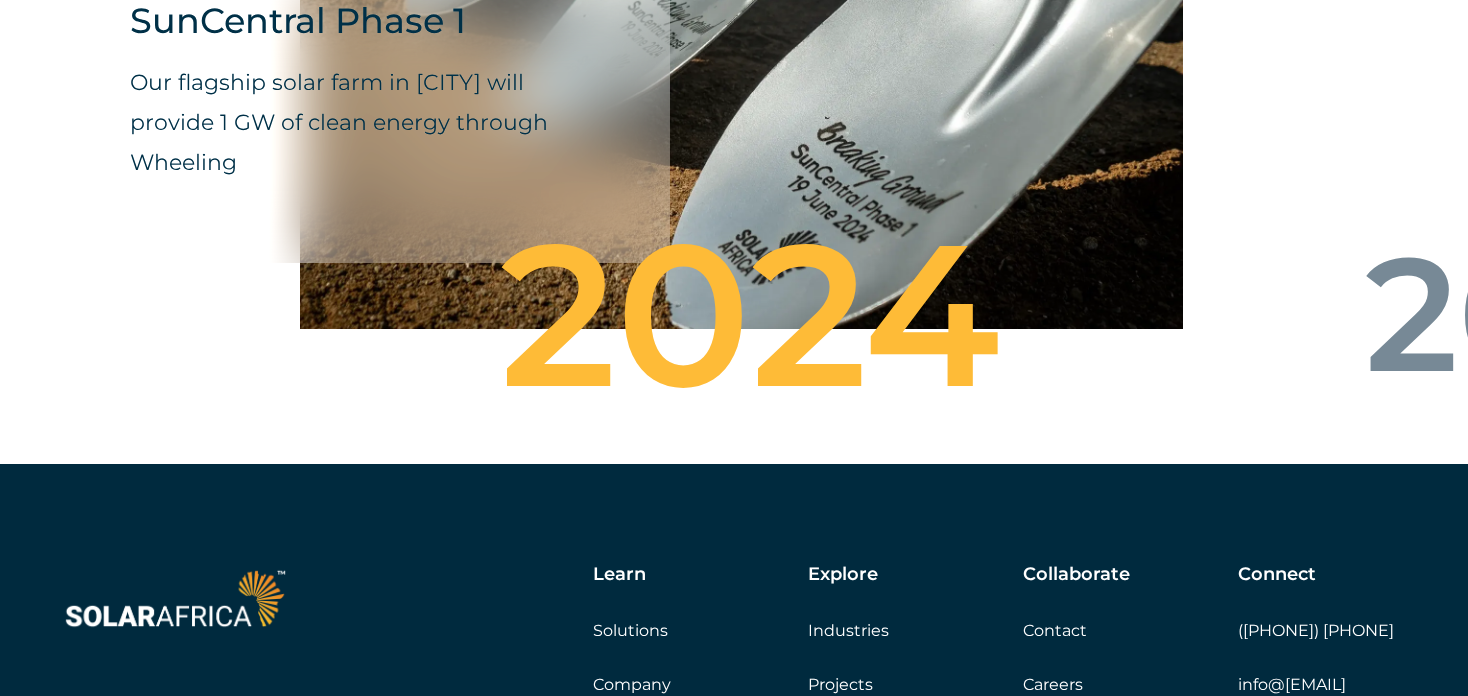 scroll, scrollTop: 6900, scrollLeft: 0, axis: vertical 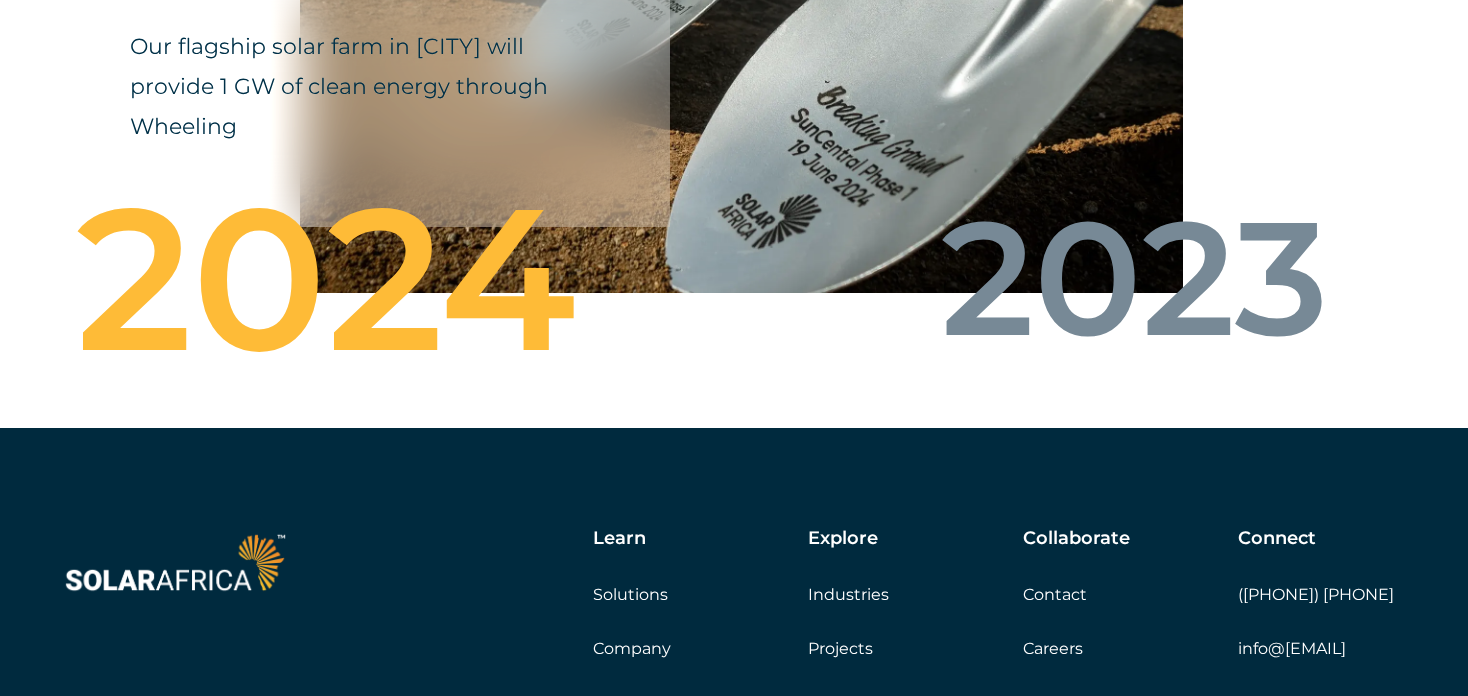 drag, startPoint x: 991, startPoint y: 385, endPoint x: 719, endPoint y: 397, distance: 272.2646 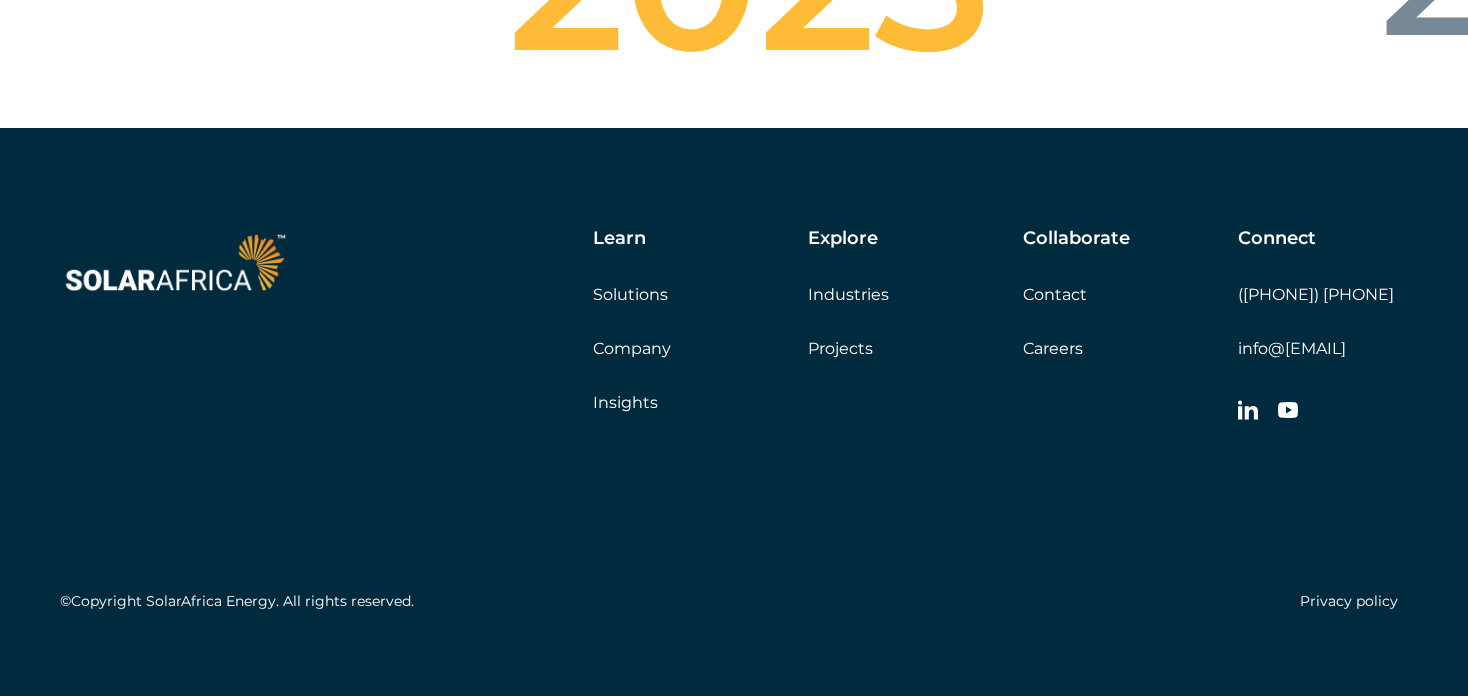 scroll, scrollTop: 7249, scrollLeft: 0, axis: vertical 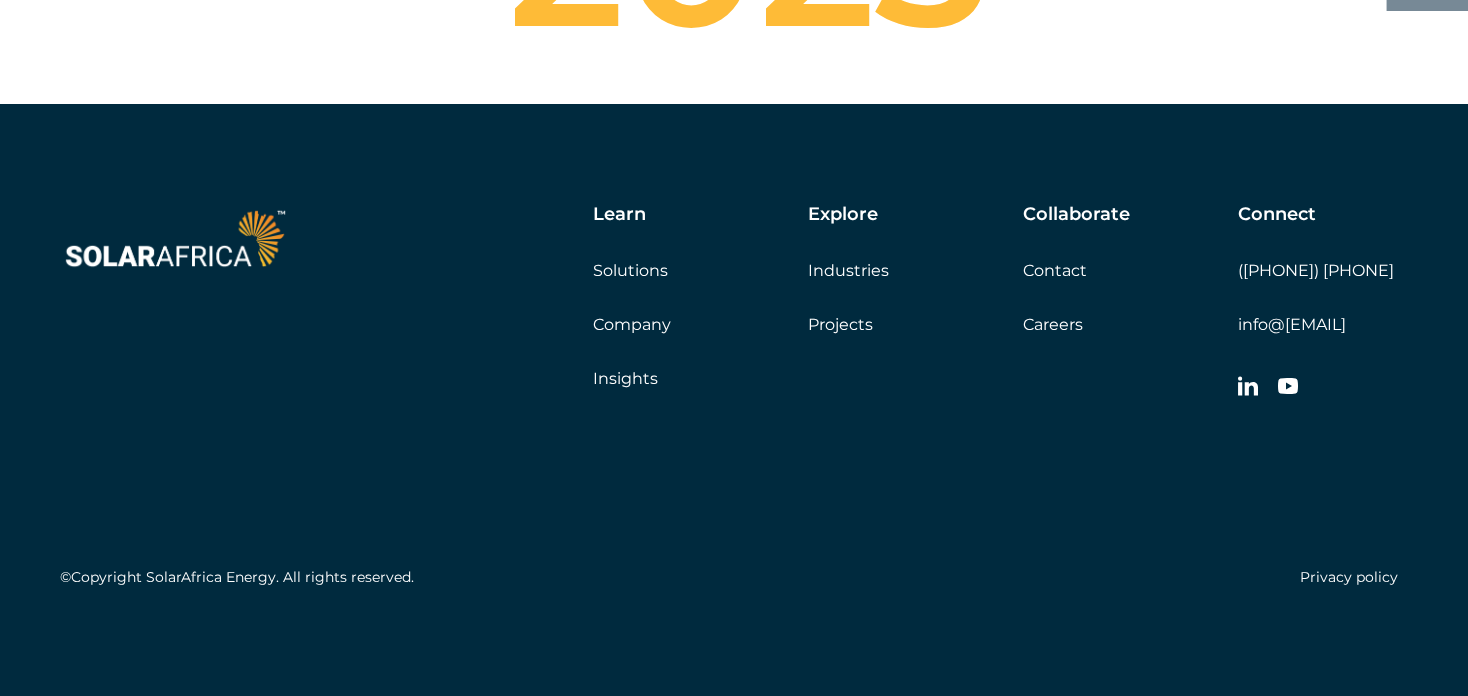 click on "Industries" at bounding box center [848, 270] 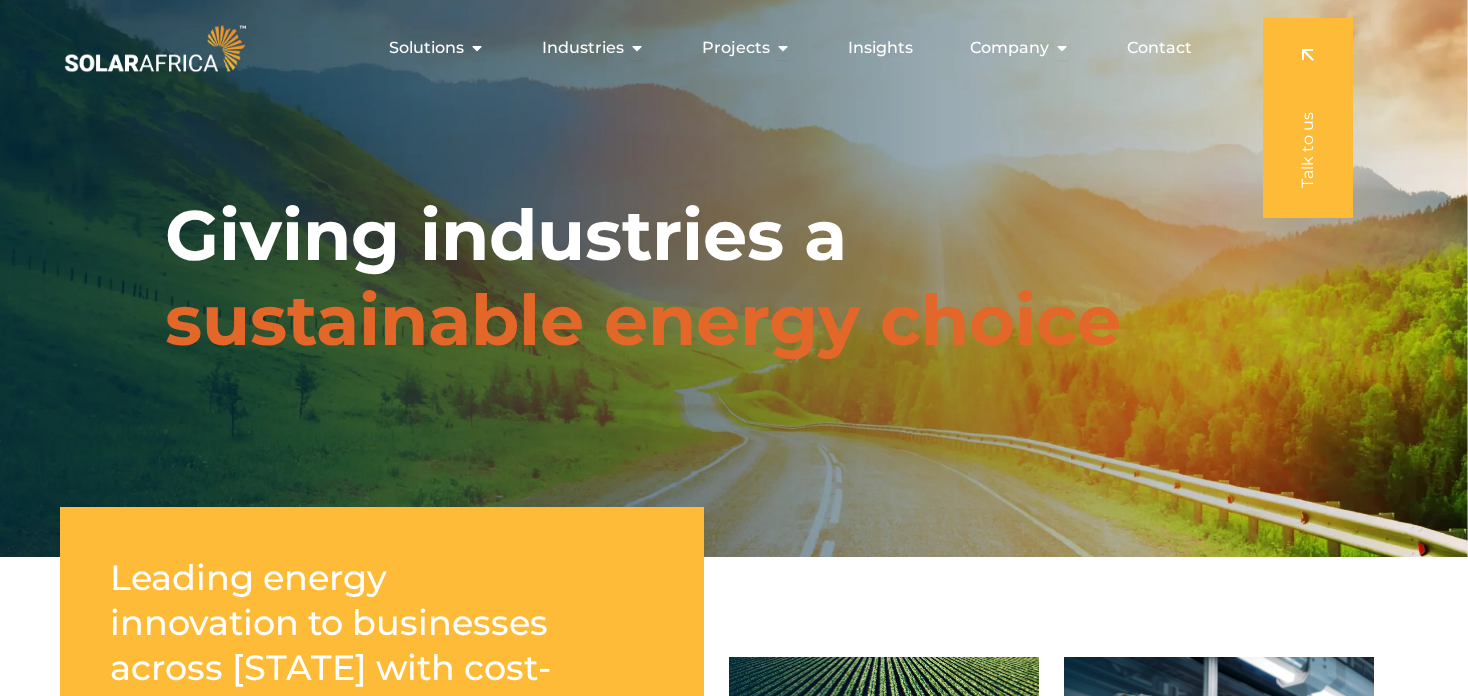scroll, scrollTop: 0, scrollLeft: 0, axis: both 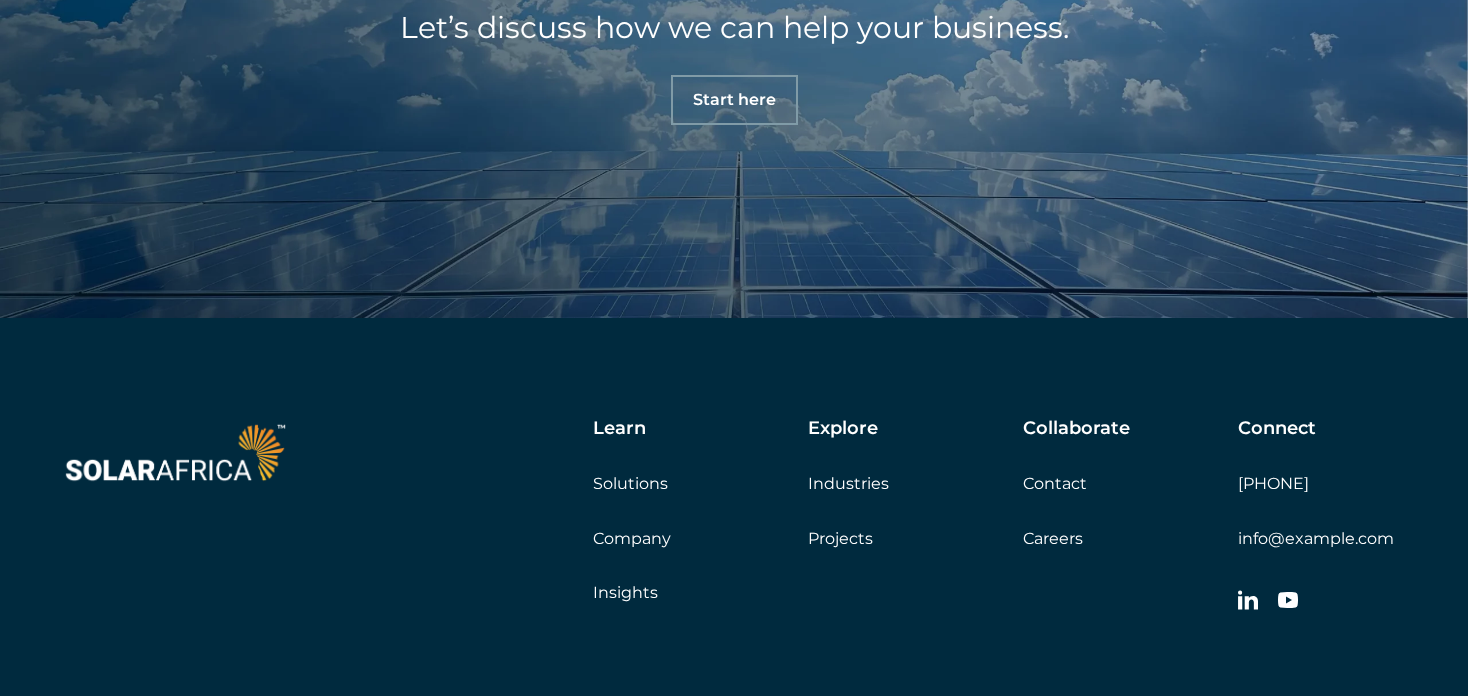 click on "Projects" at bounding box center (840, 538) 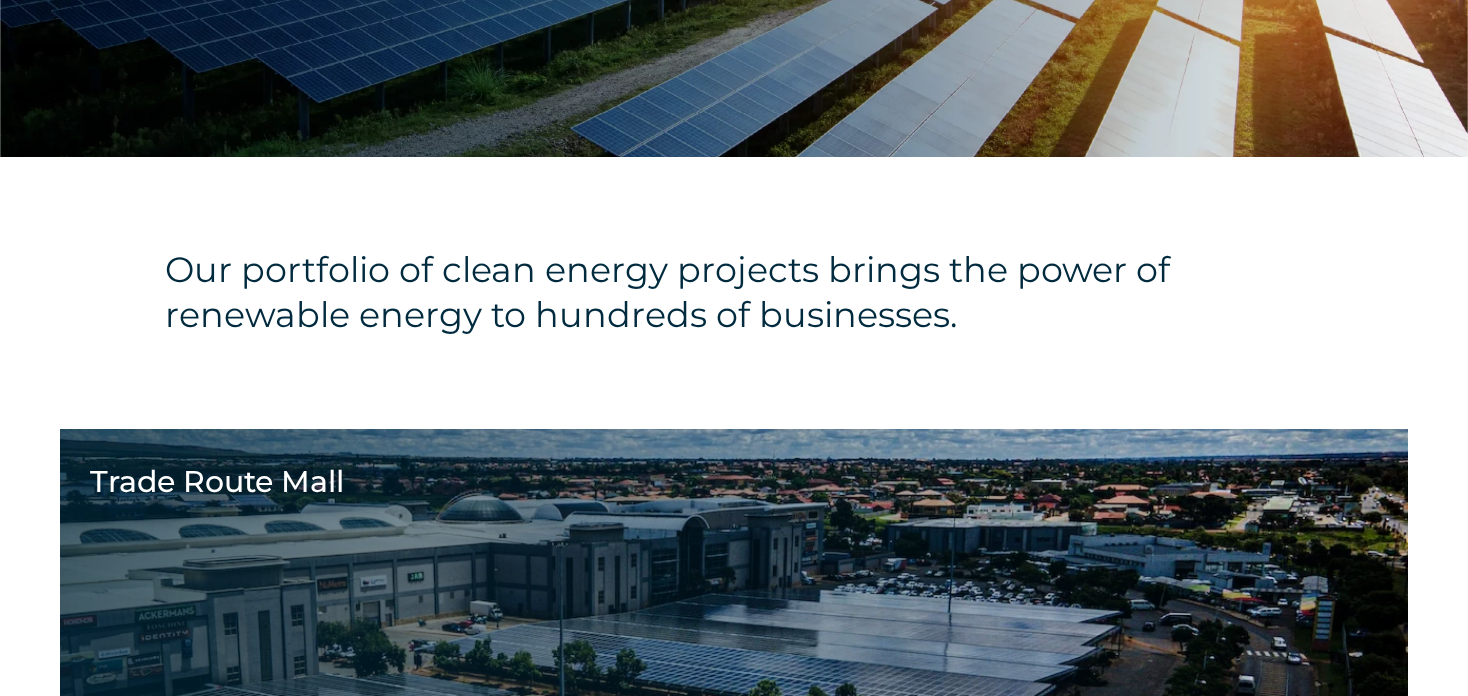 scroll, scrollTop: 0, scrollLeft: 0, axis: both 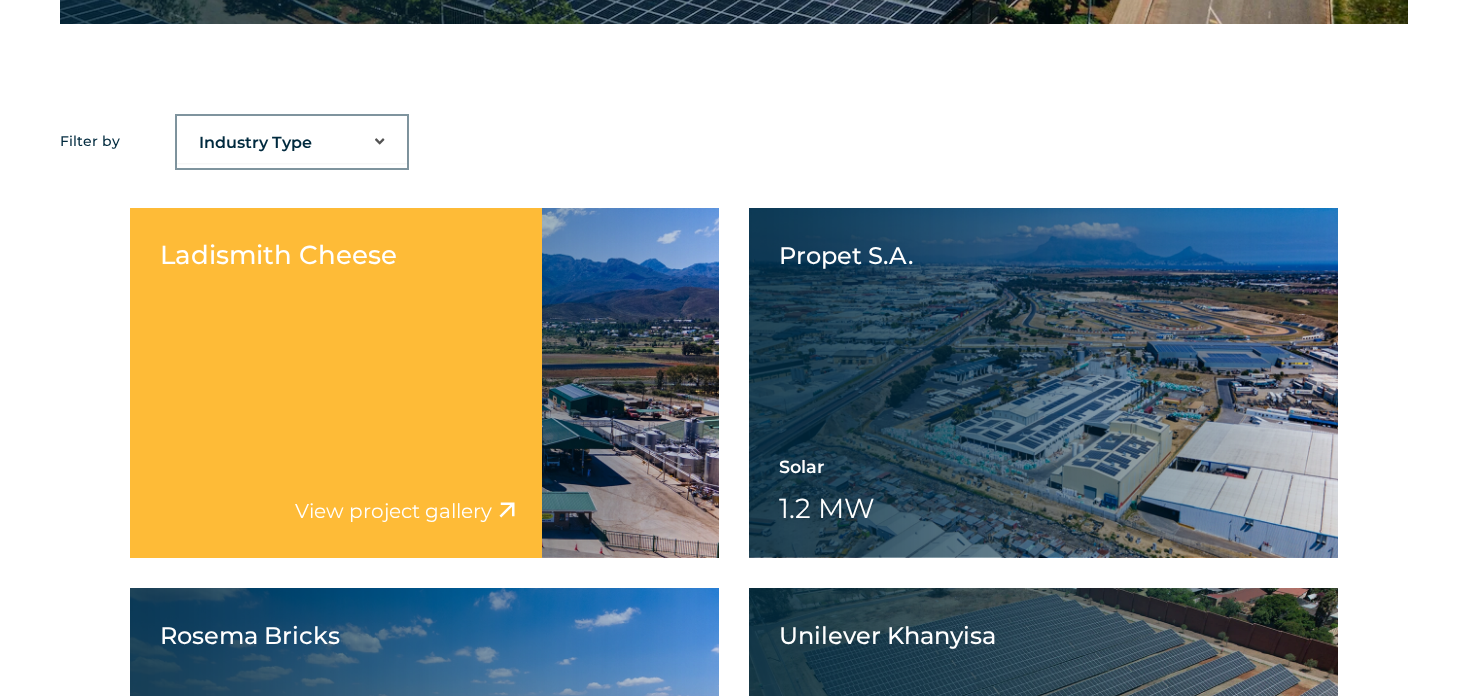 click on "View project gallery" at bounding box center (393, 511) 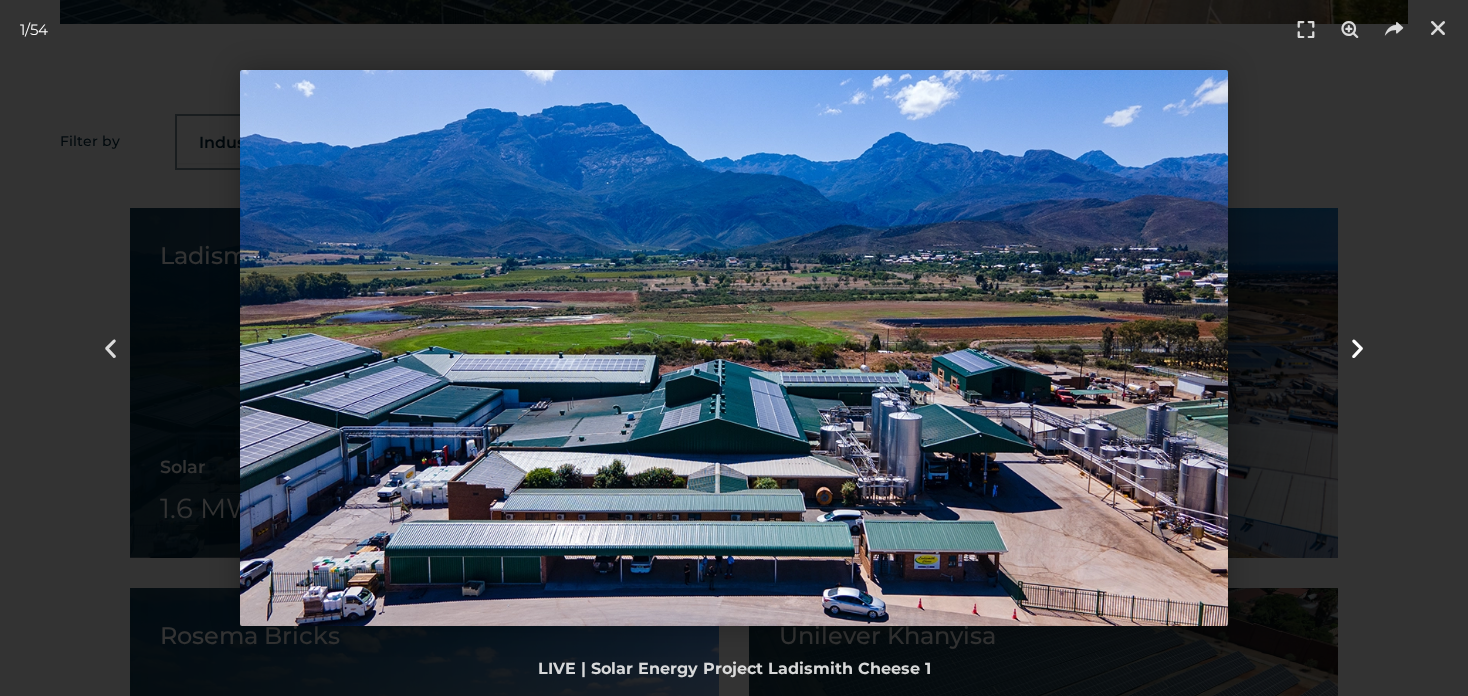 click at bounding box center (1357, 348) 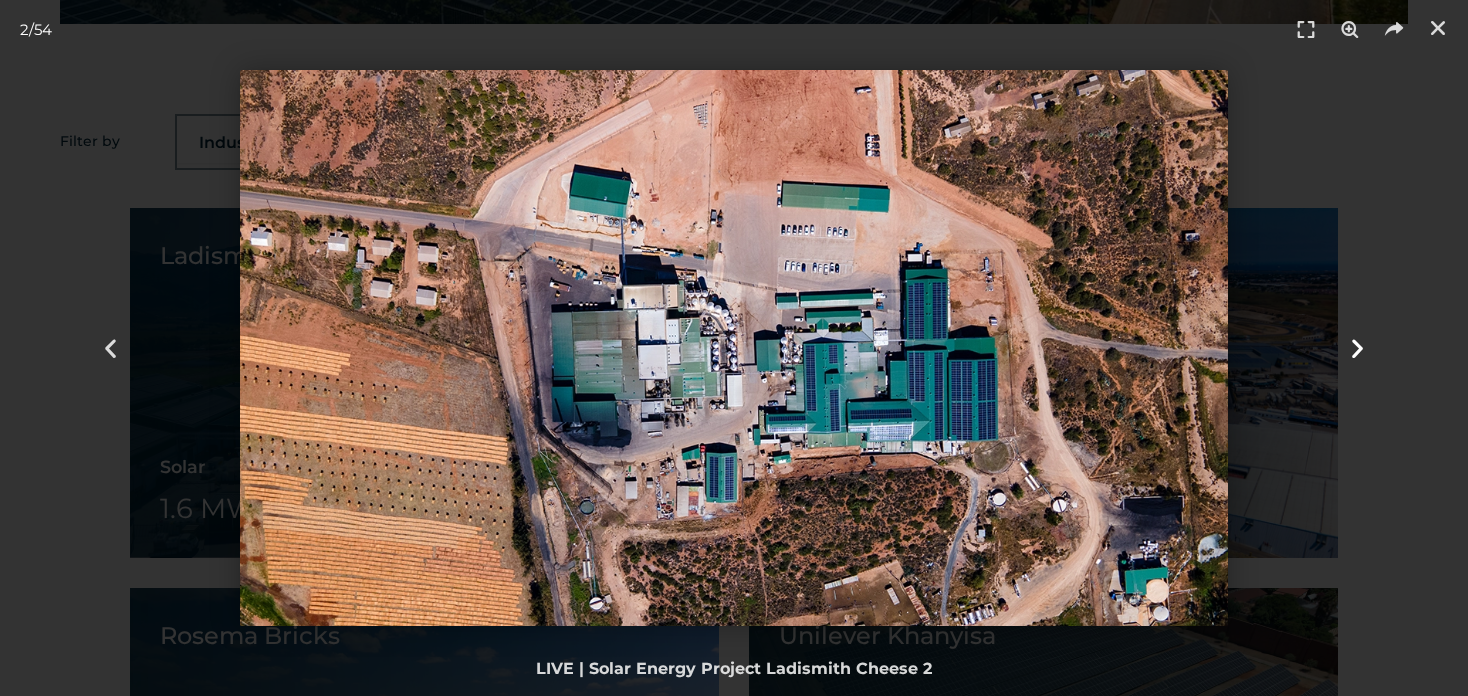 click at bounding box center (1357, 348) 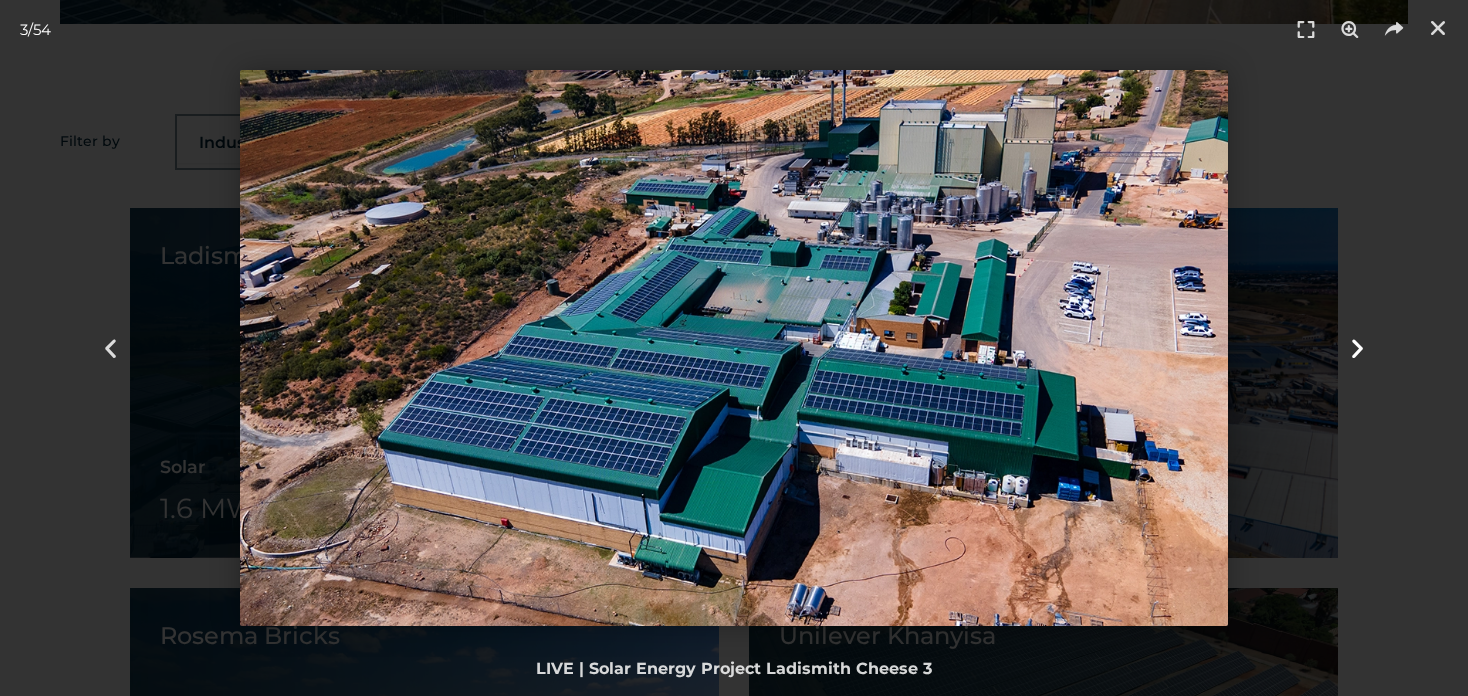 click at bounding box center [1357, 348] 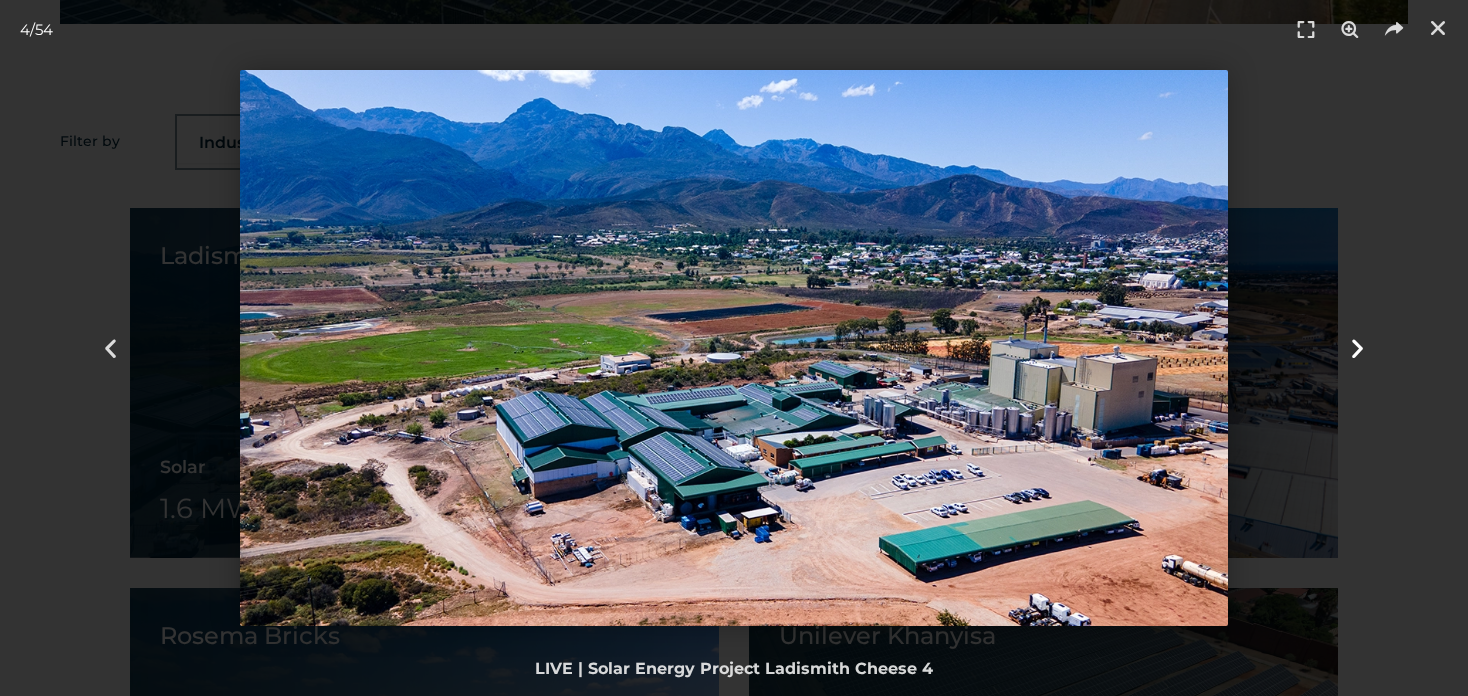 click at bounding box center (1357, 348) 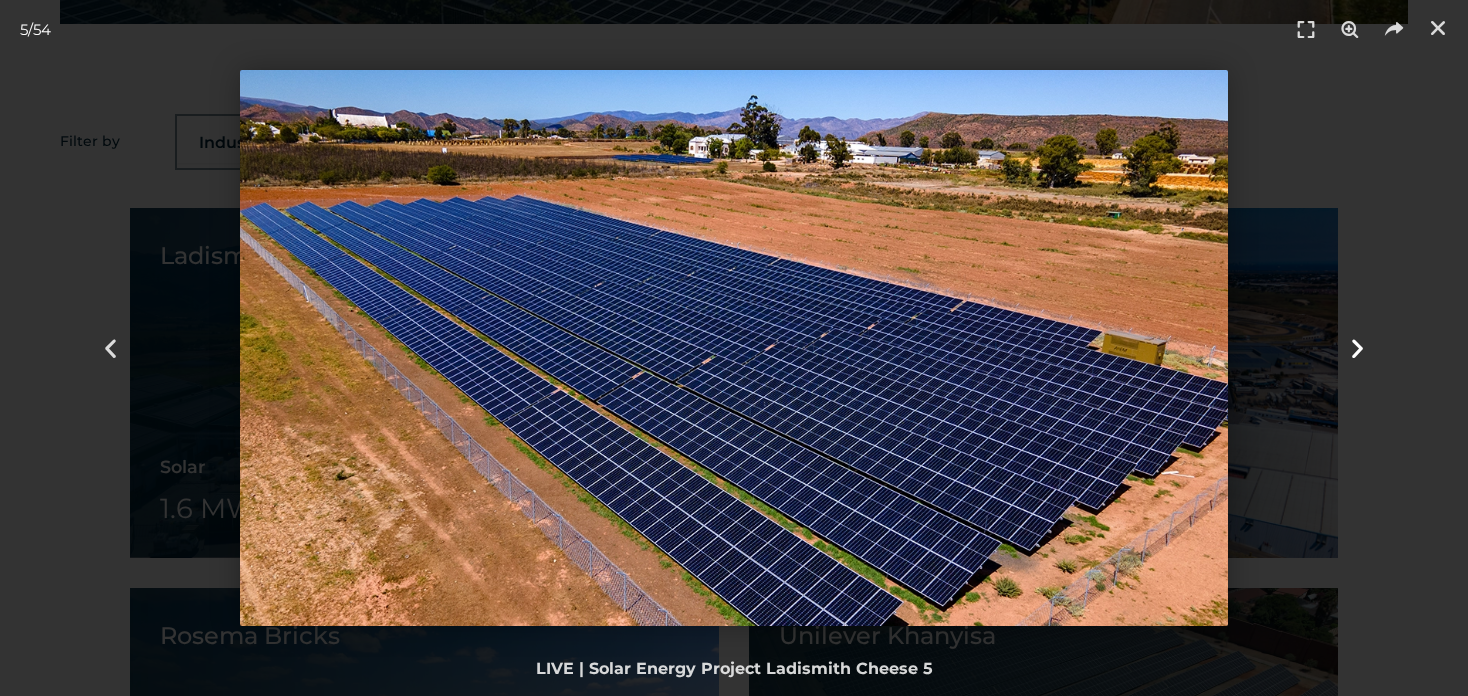 click at bounding box center [1357, 348] 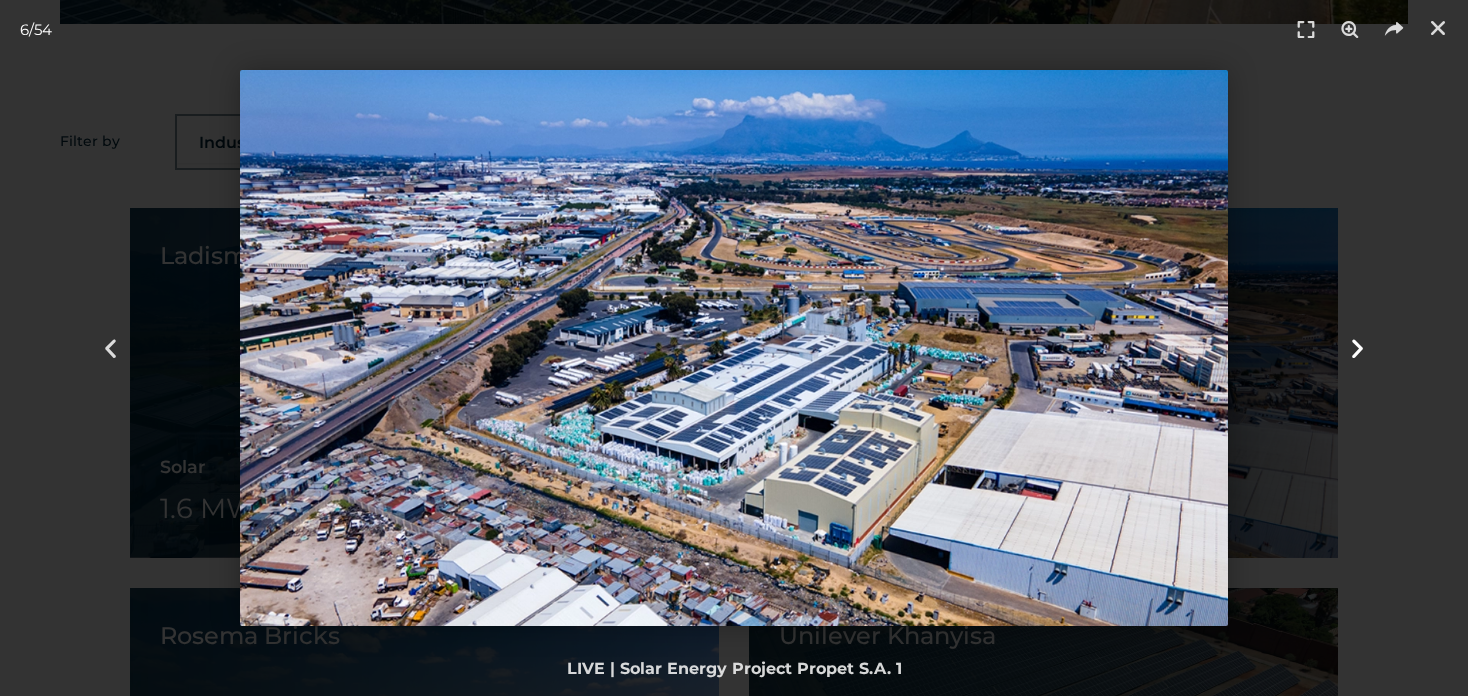 click at bounding box center [1357, 348] 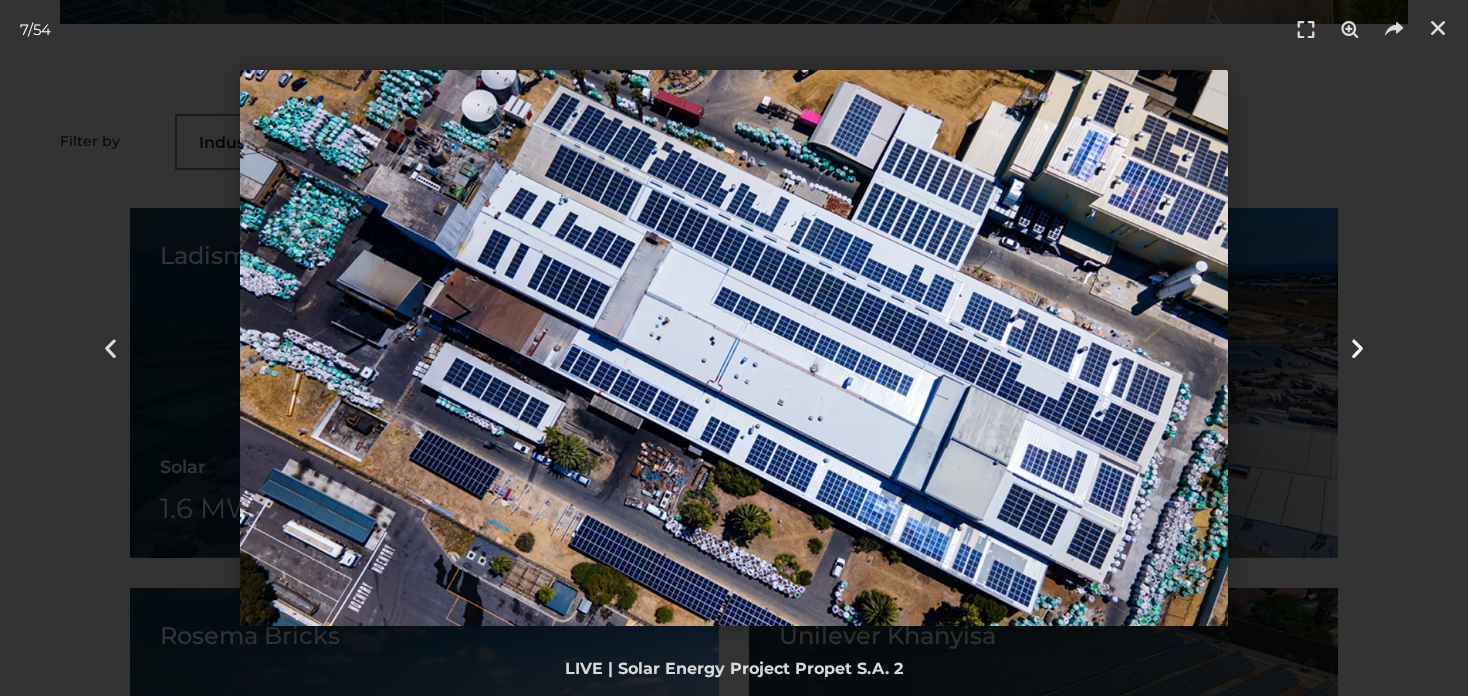 click at bounding box center (1357, 348) 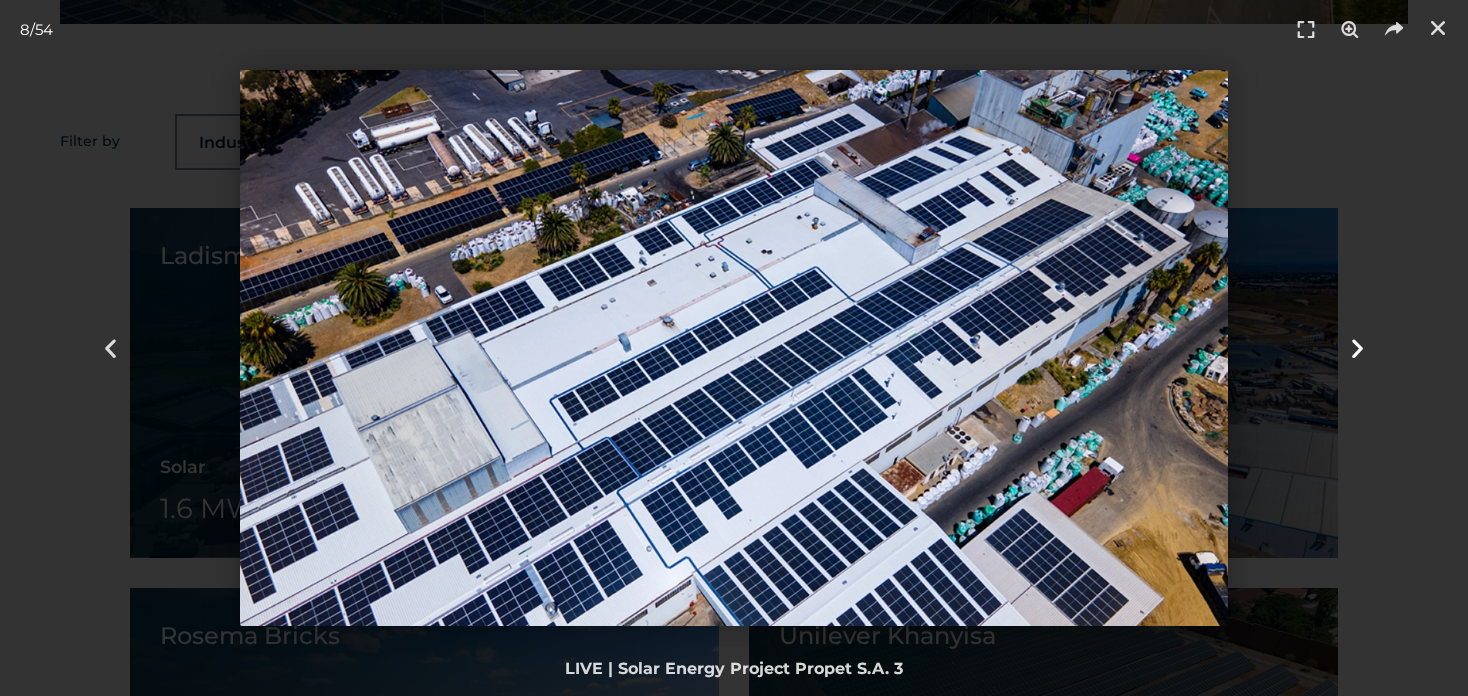 click at bounding box center [1357, 348] 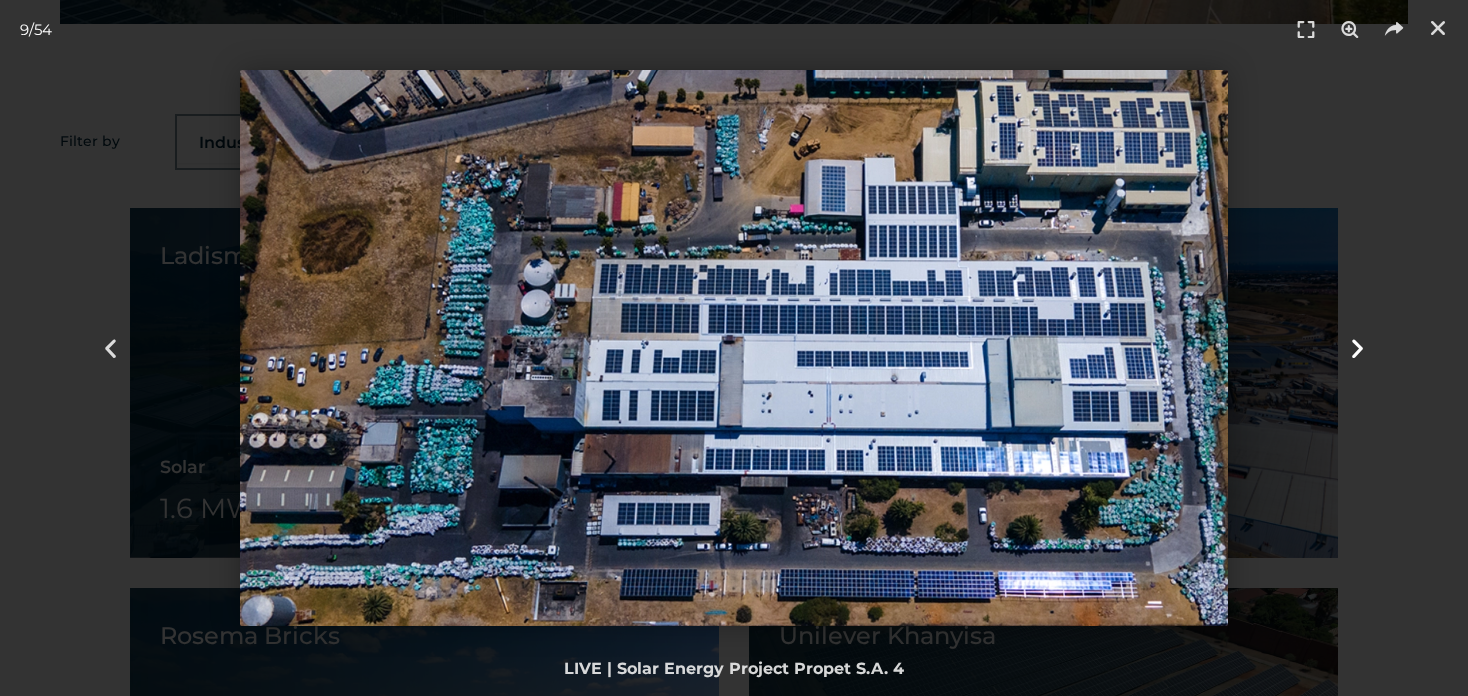click at bounding box center (1357, 348) 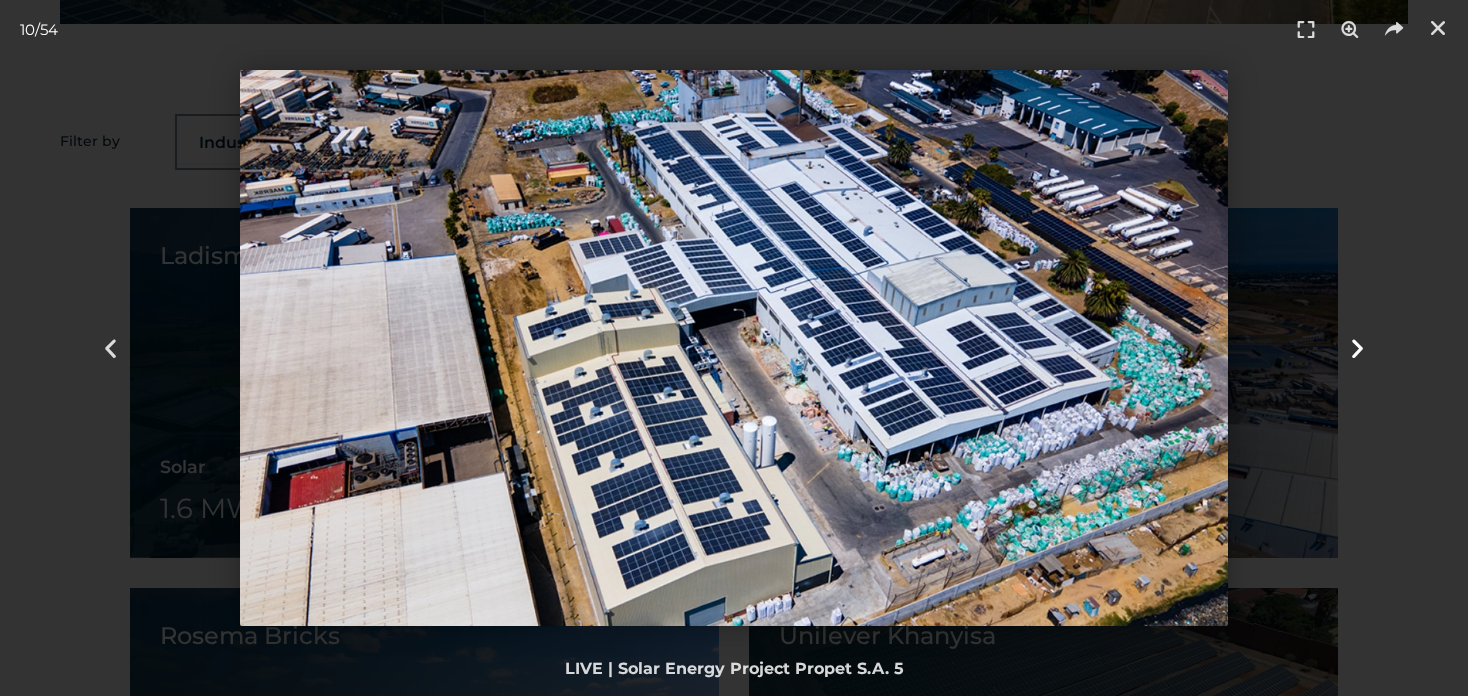 click at bounding box center [1357, 348] 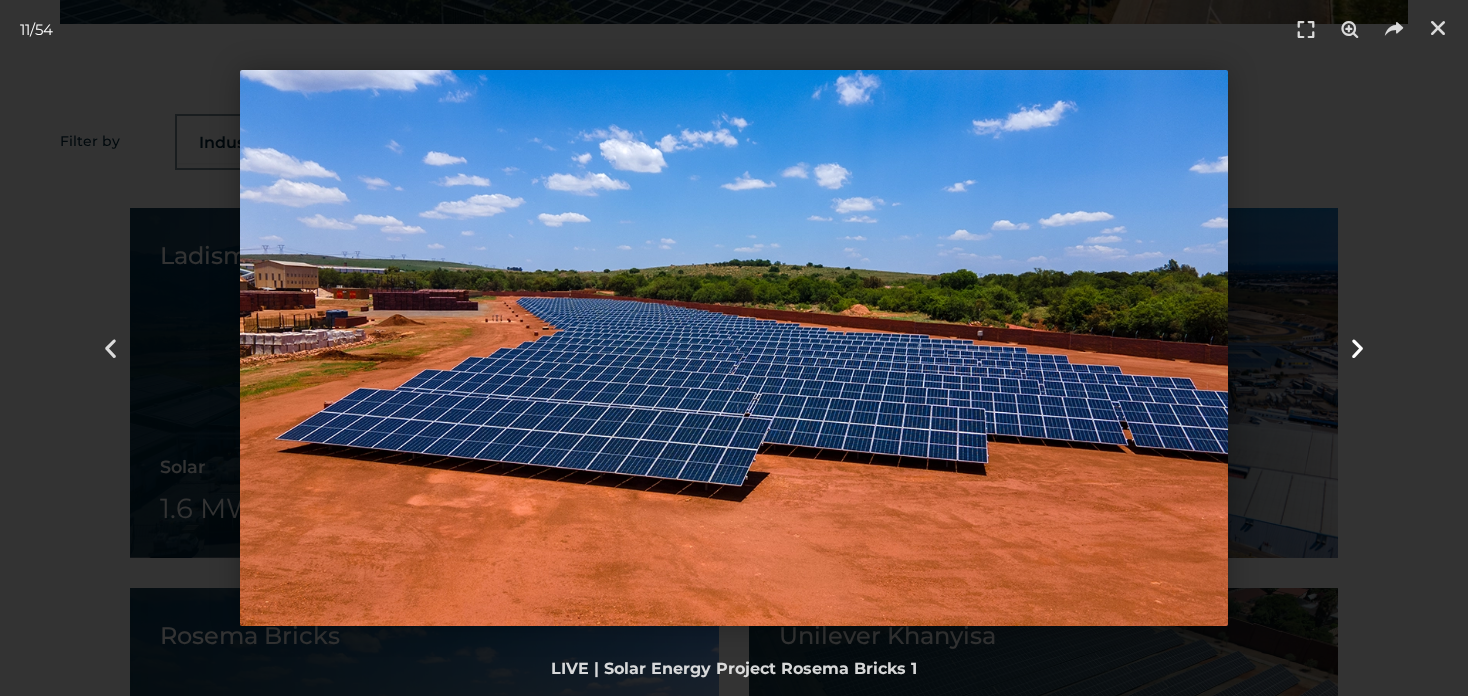click at bounding box center [1357, 348] 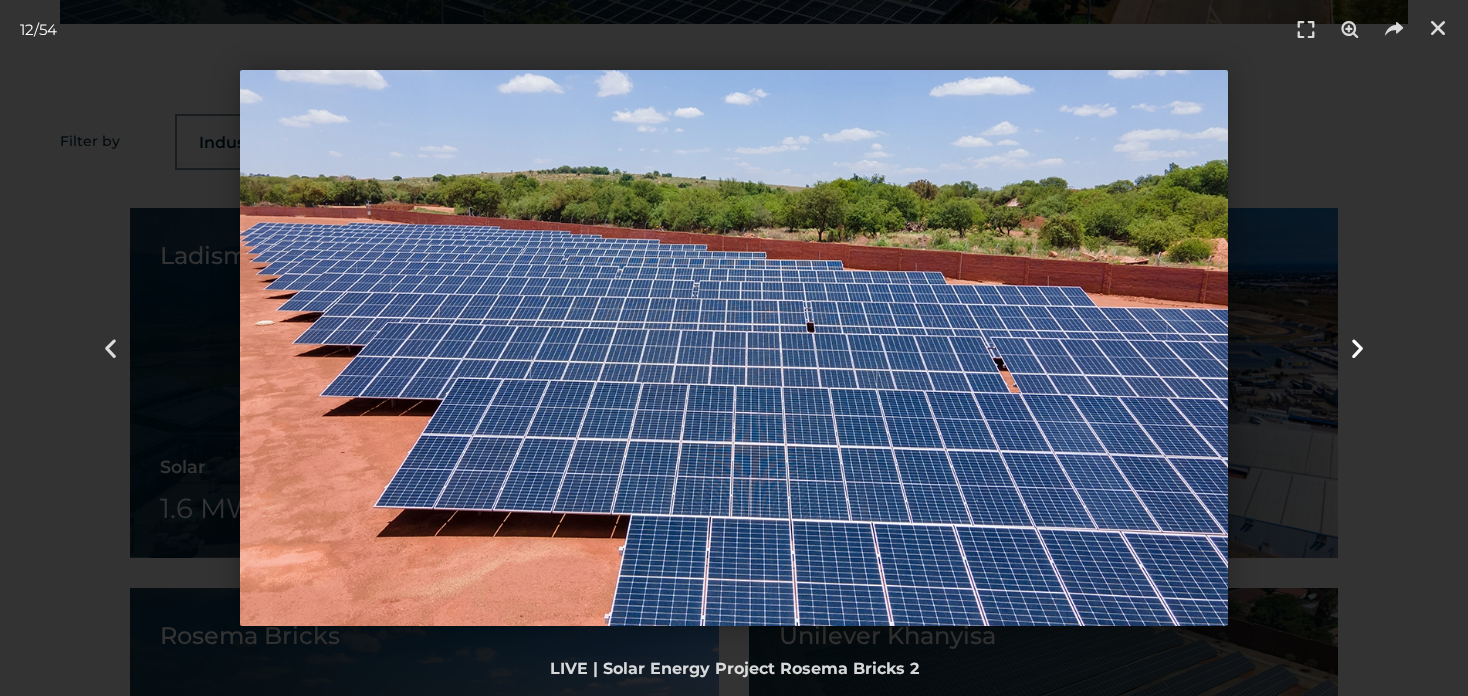 click at bounding box center [1357, 348] 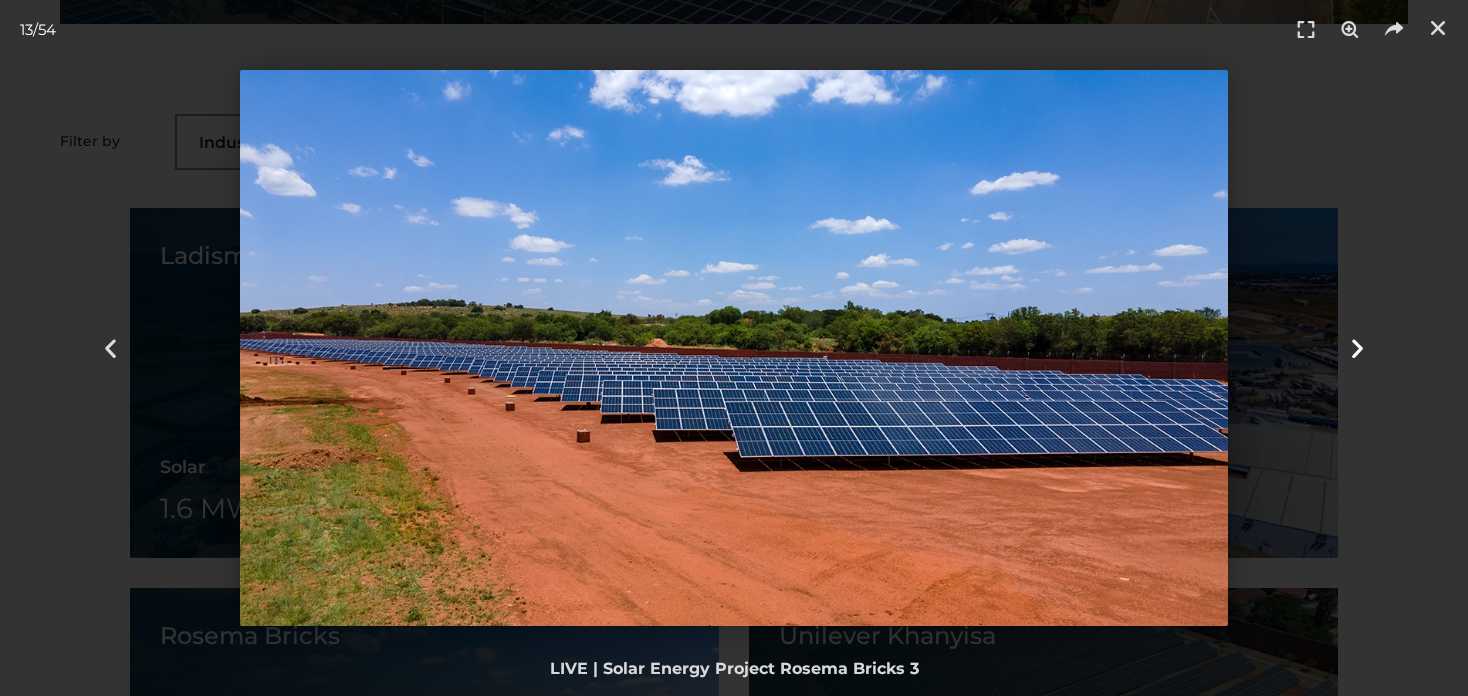 click at bounding box center (1357, 348) 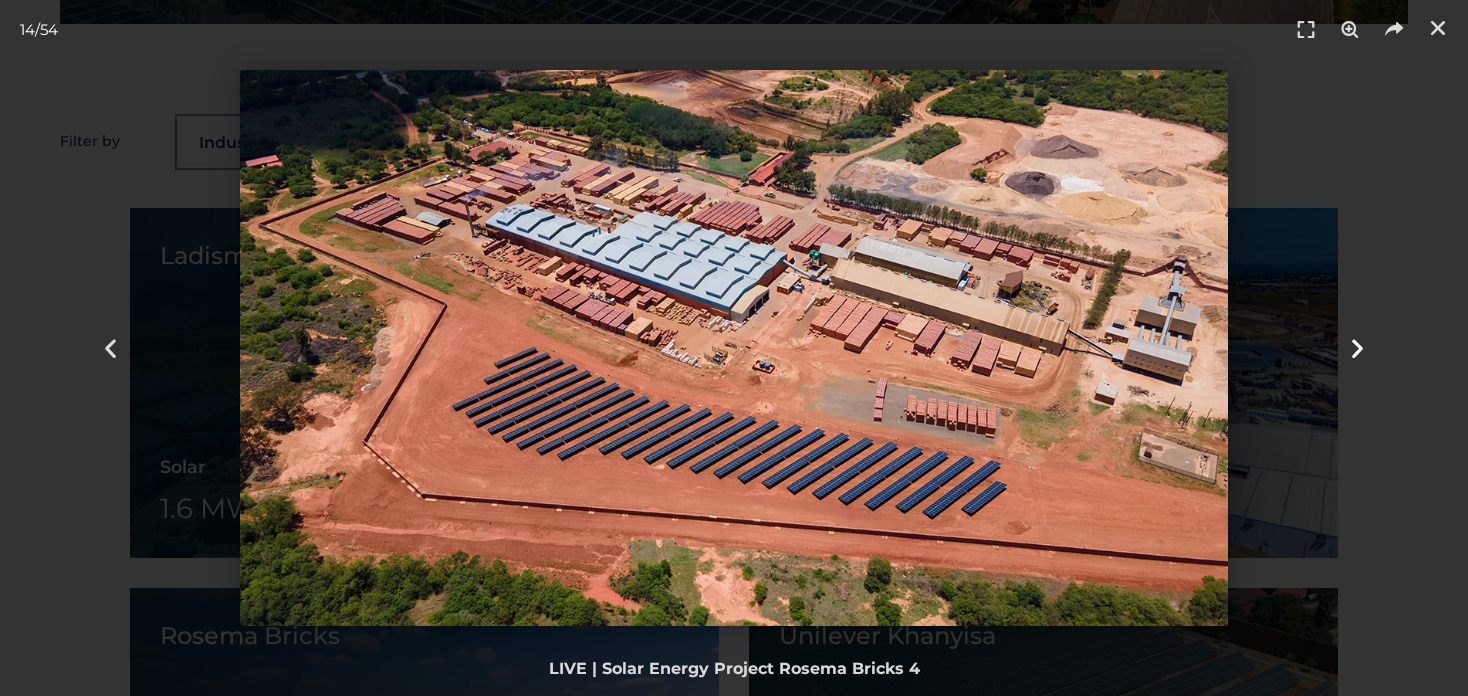 click at bounding box center (1357, 348) 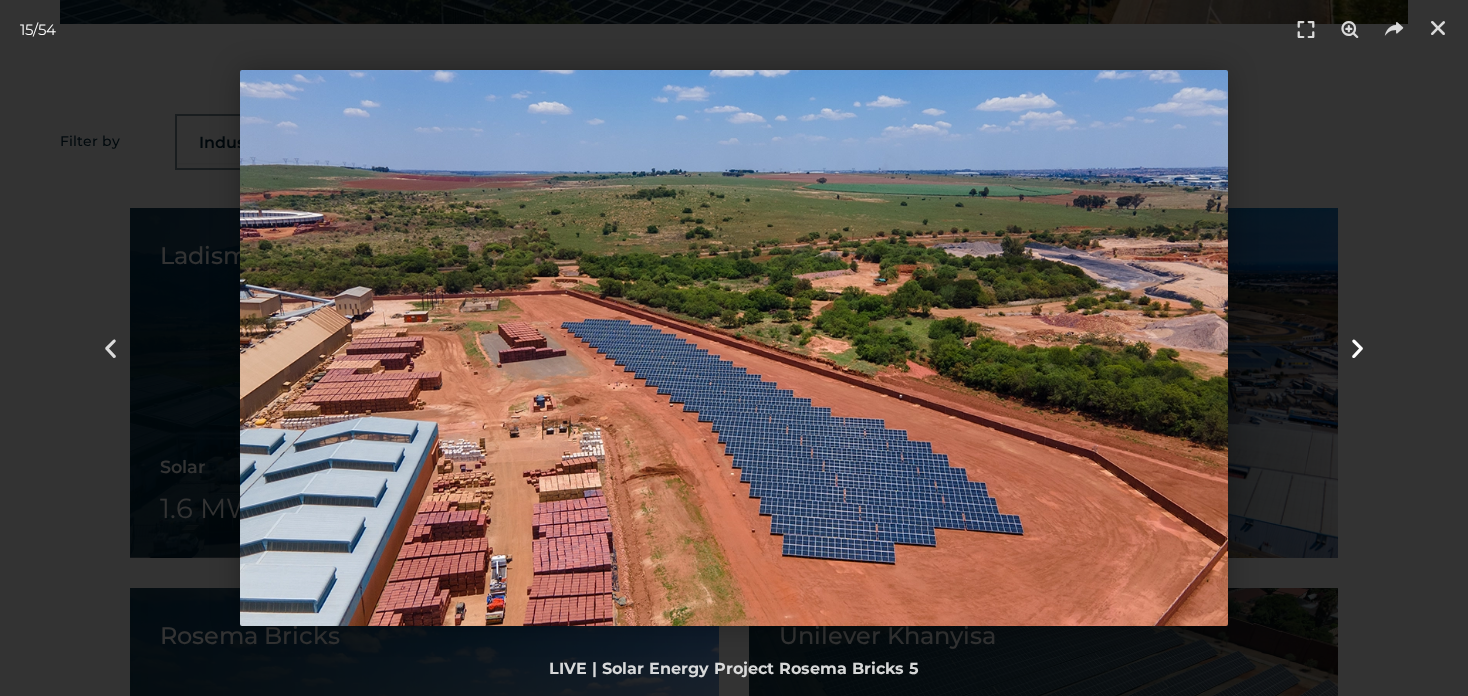 click at bounding box center (1357, 348) 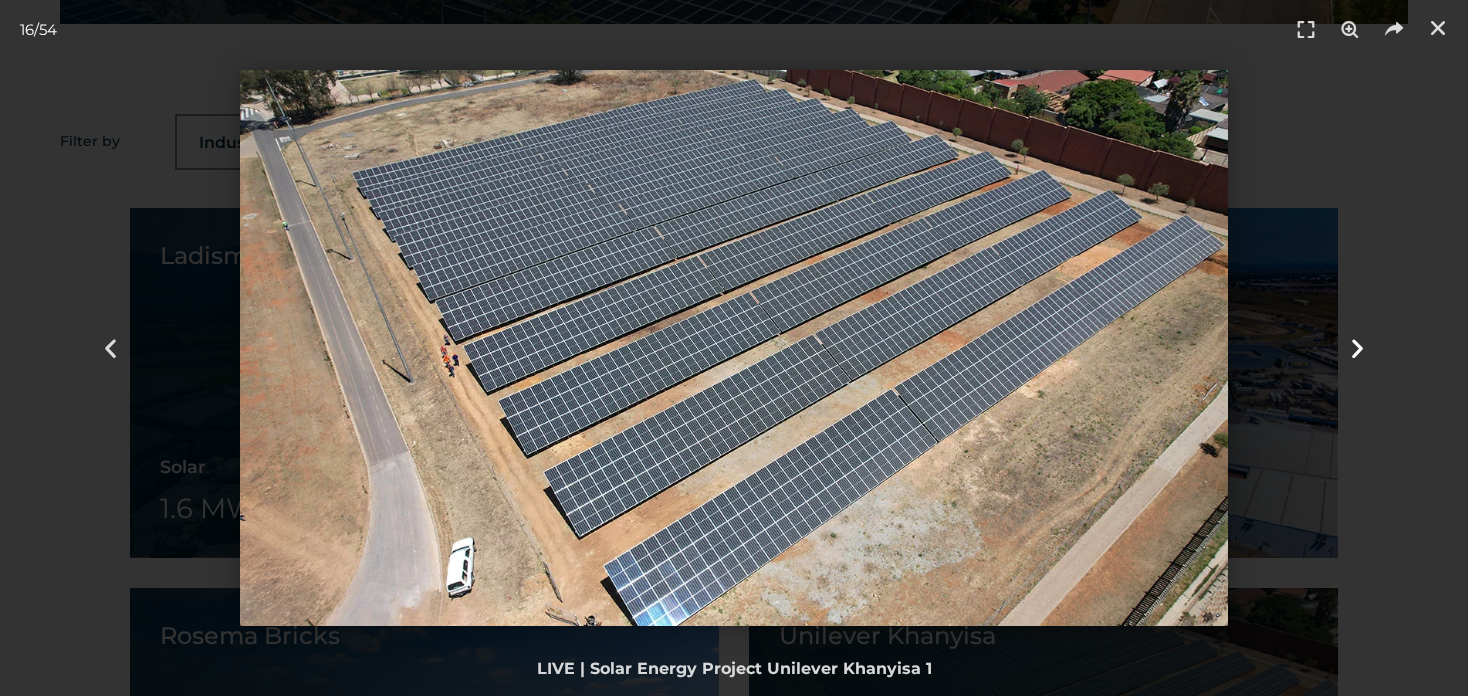 click at bounding box center [1357, 348] 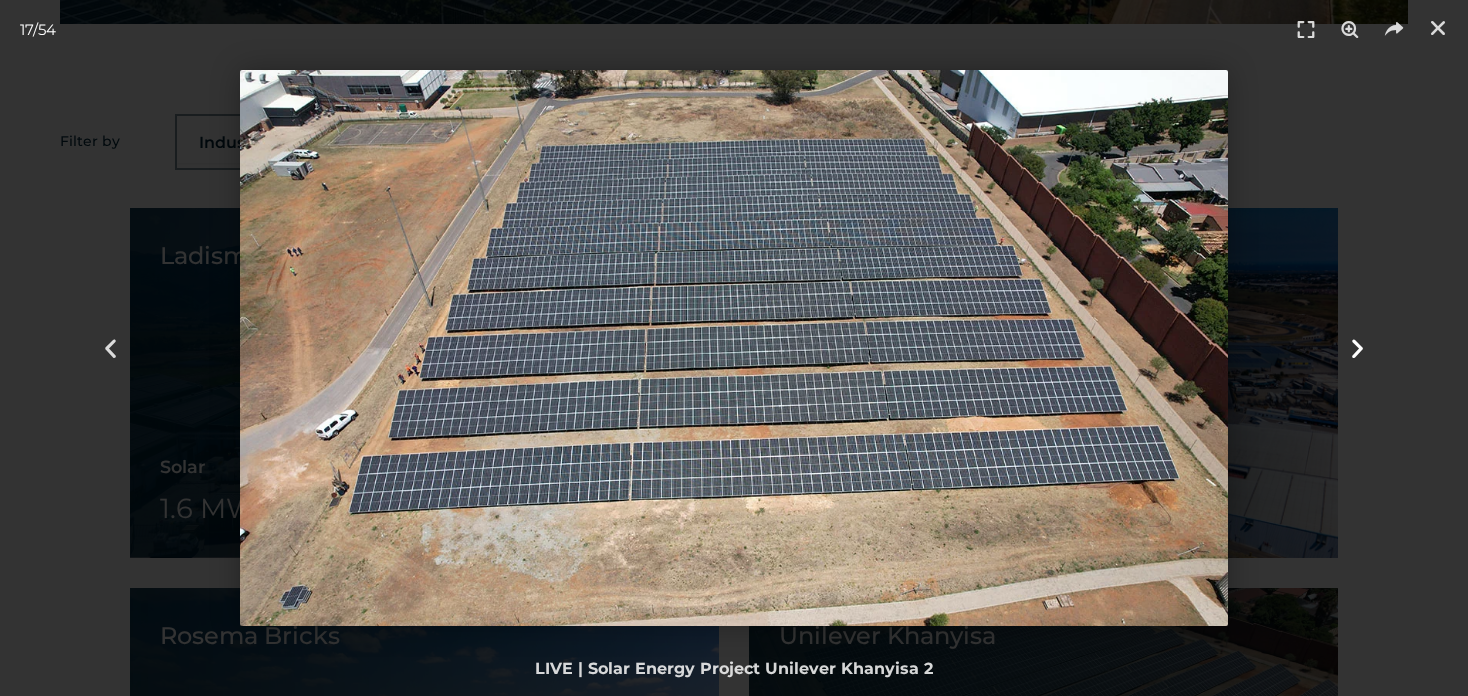 click at bounding box center [1357, 348] 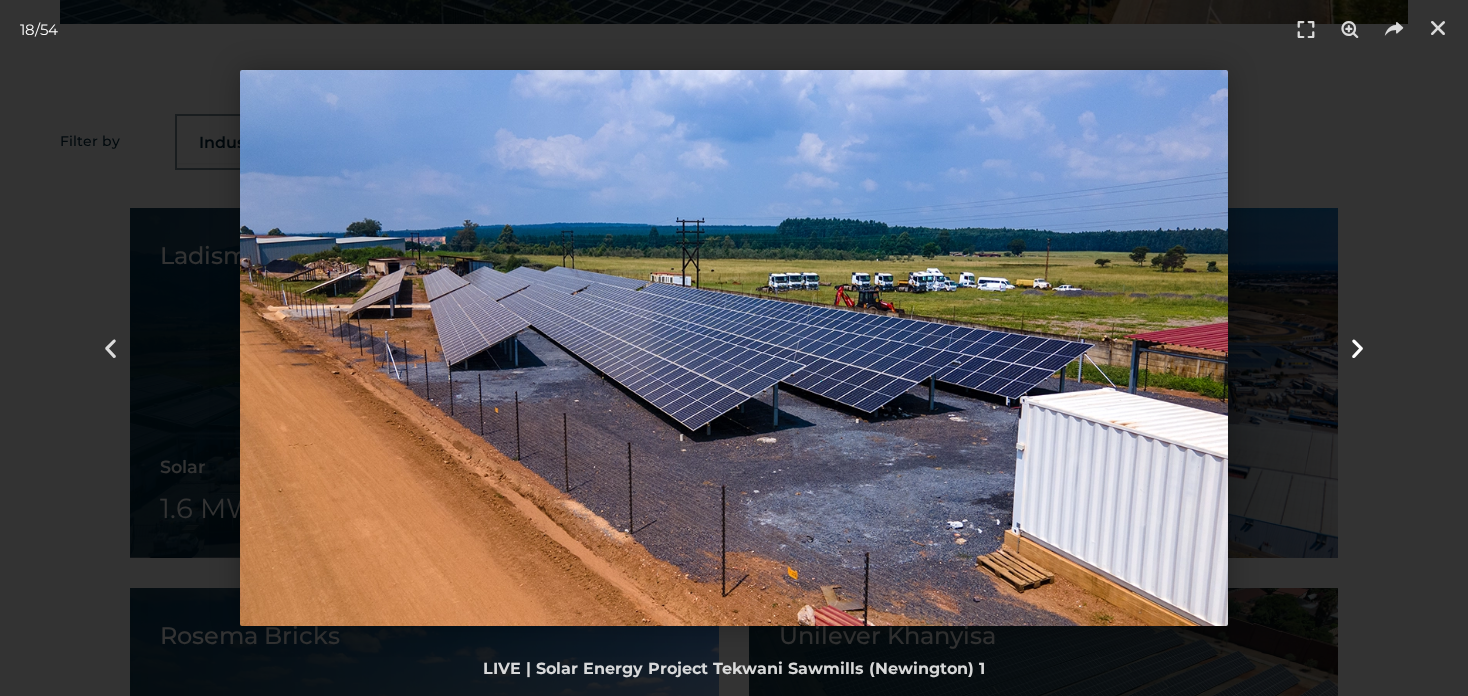 click at bounding box center [1357, 348] 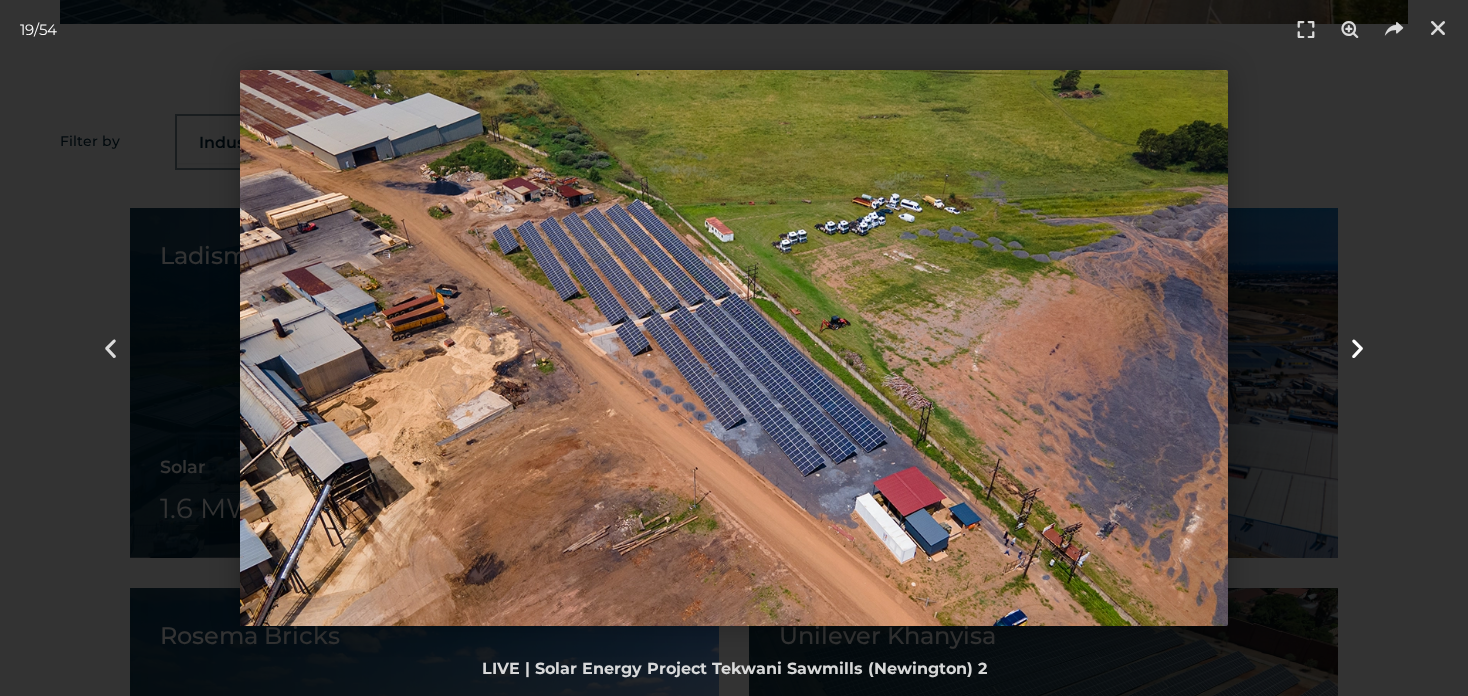 click at bounding box center [1357, 348] 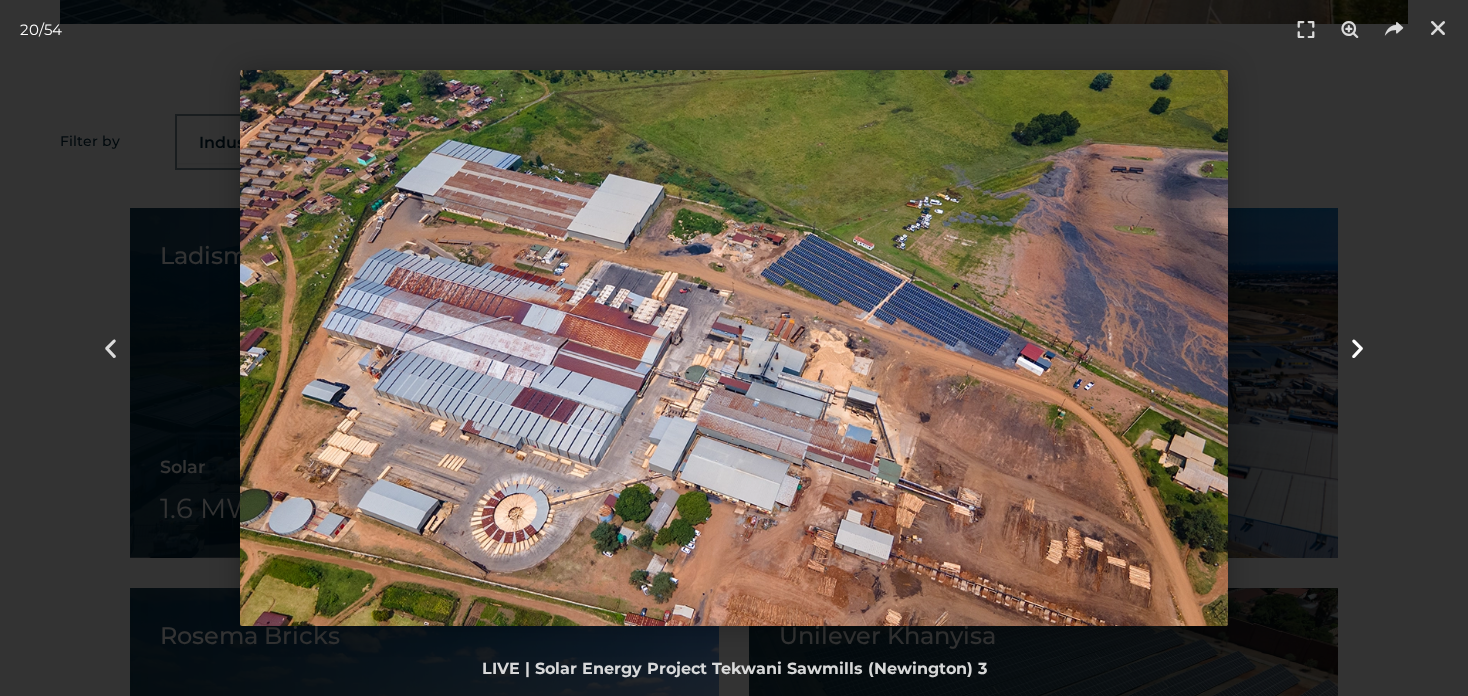 click at bounding box center (1357, 348) 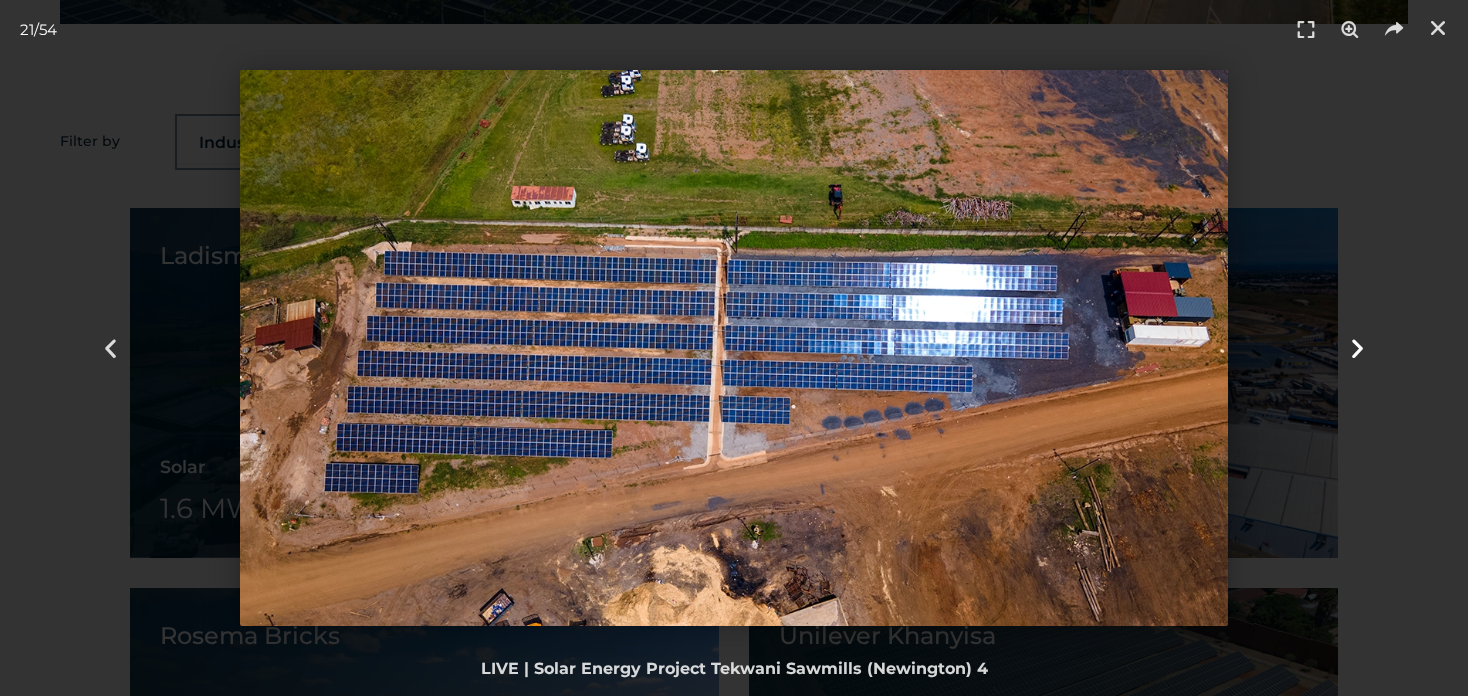 click at bounding box center [1357, 348] 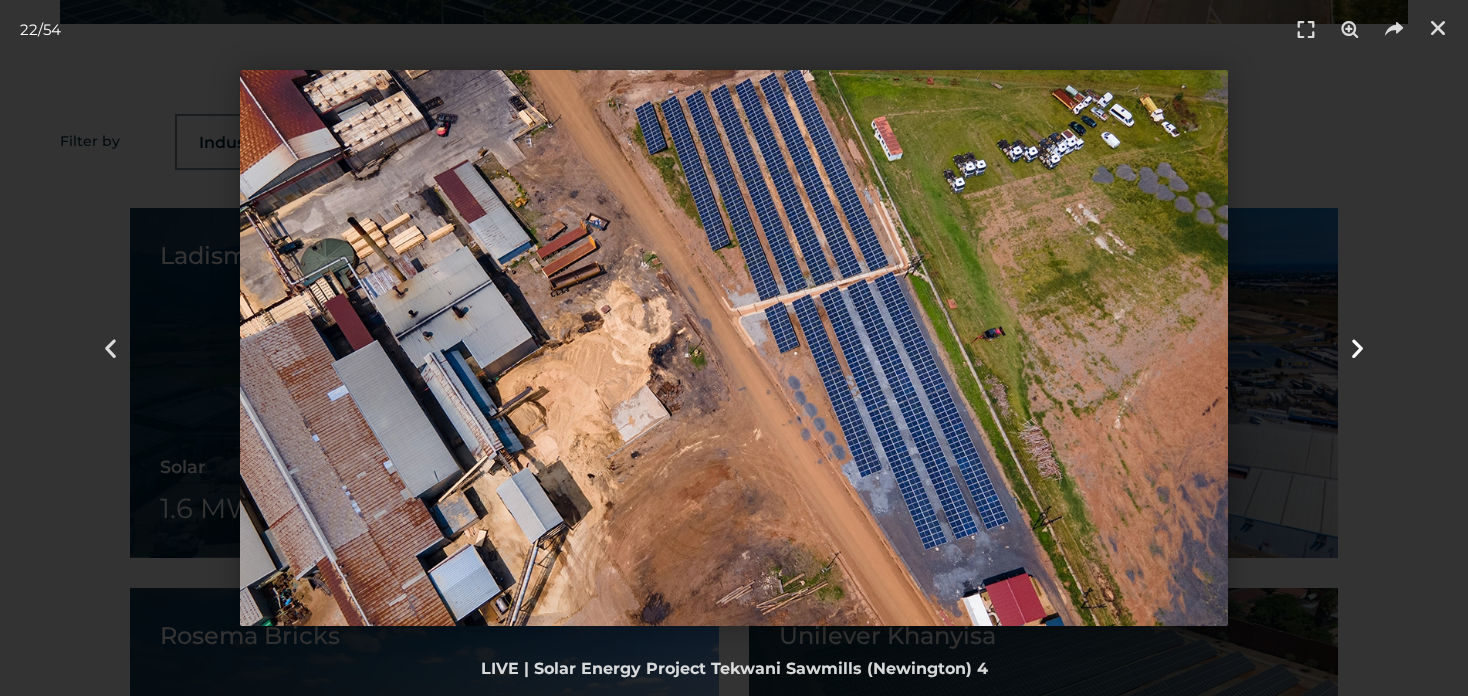 click at bounding box center [1357, 348] 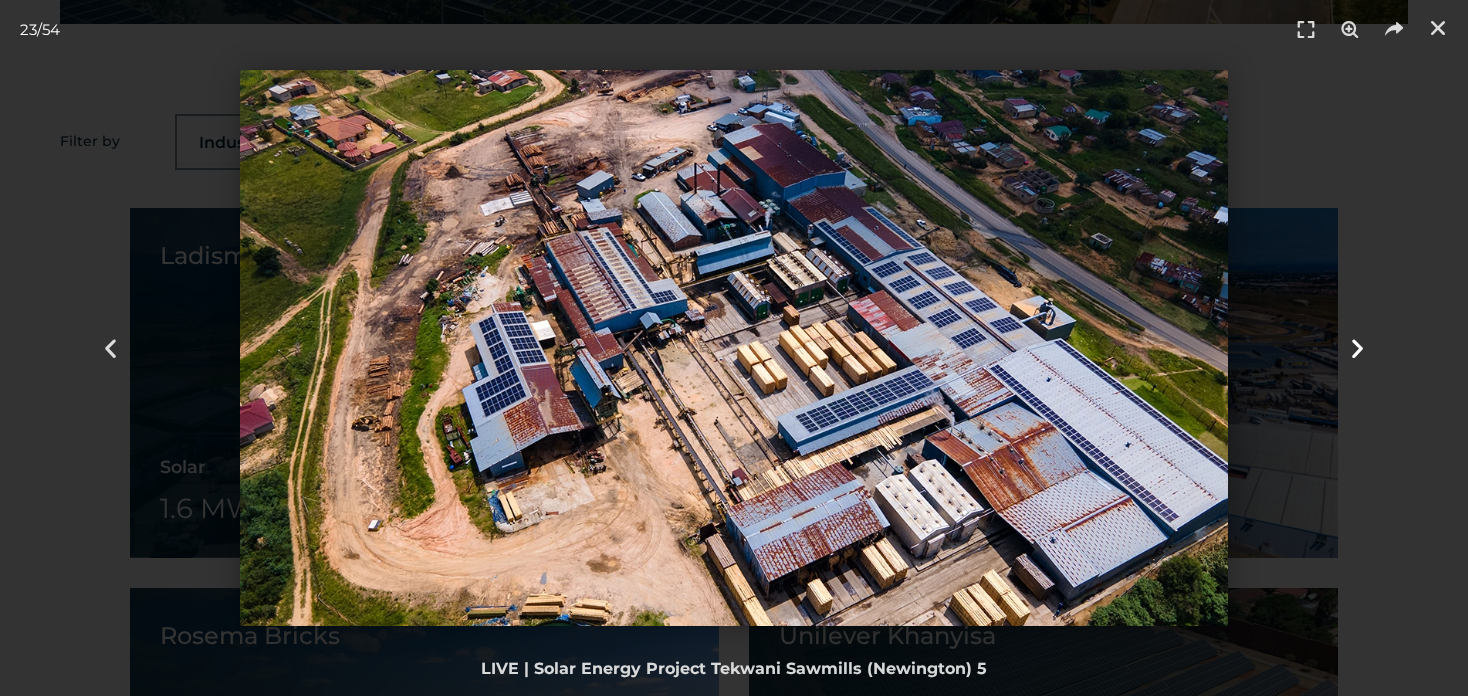 click at bounding box center [1357, 348] 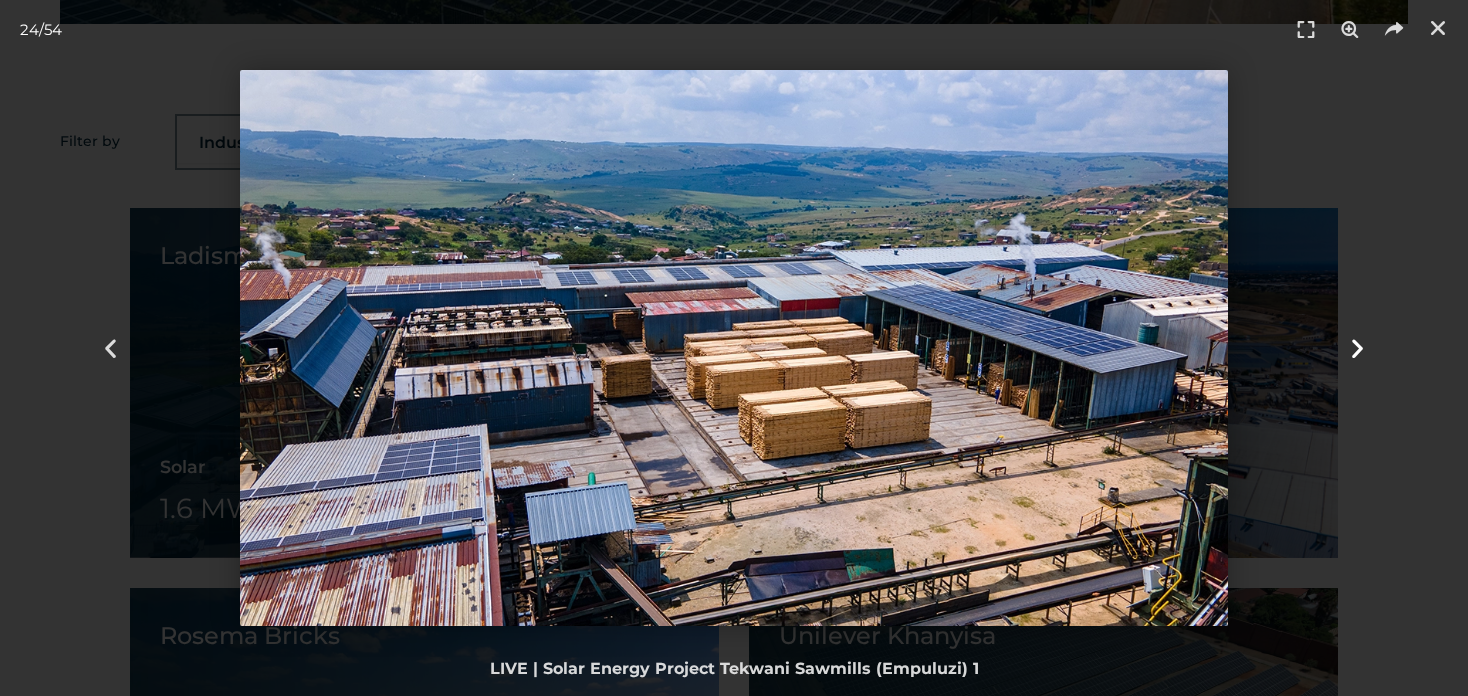click at bounding box center (1357, 348) 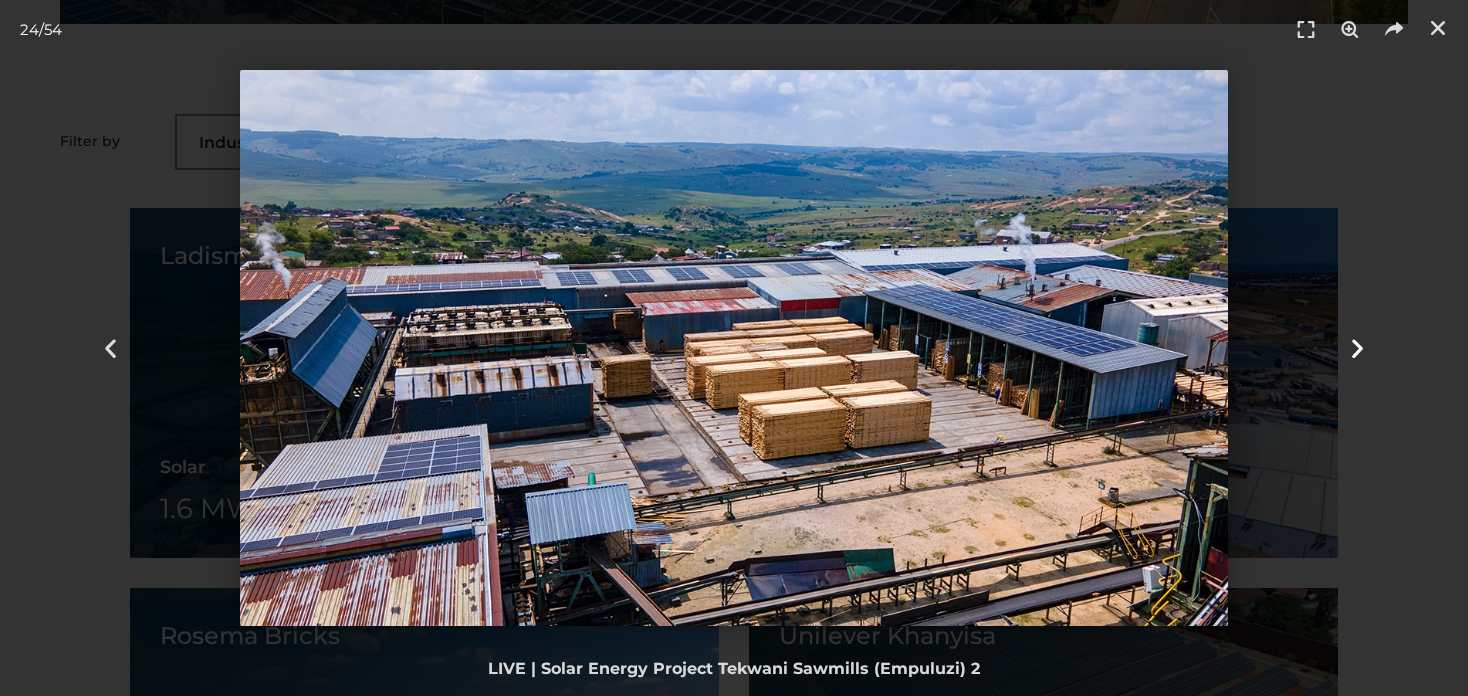 click at bounding box center [1357, 348] 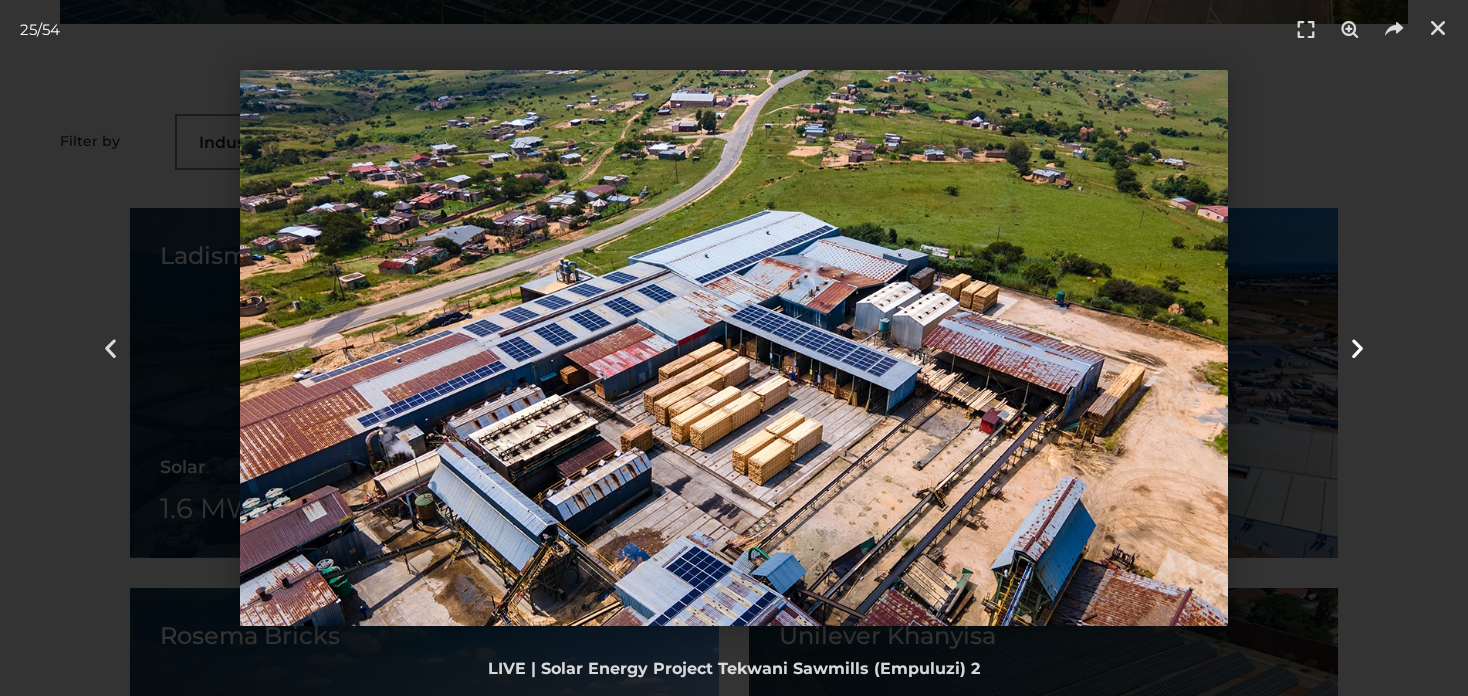 click at bounding box center [1357, 348] 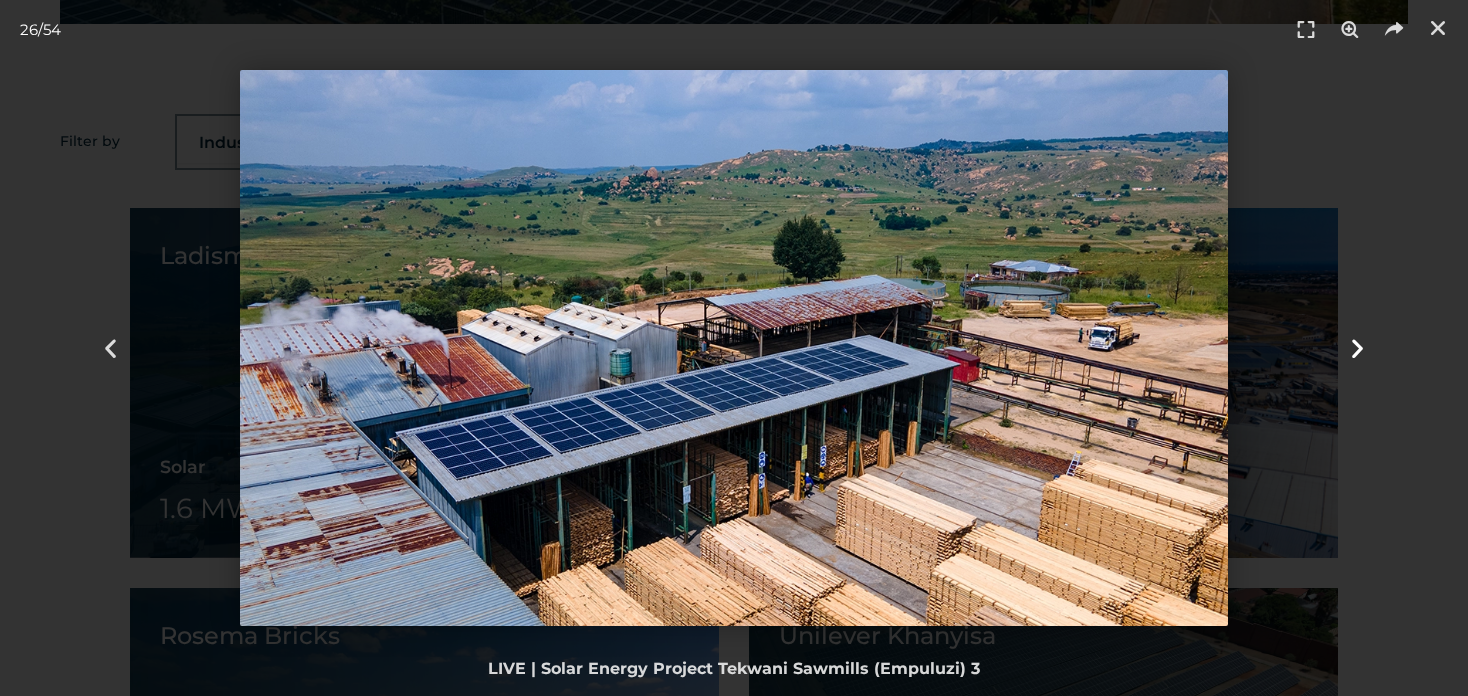 click at bounding box center [1357, 348] 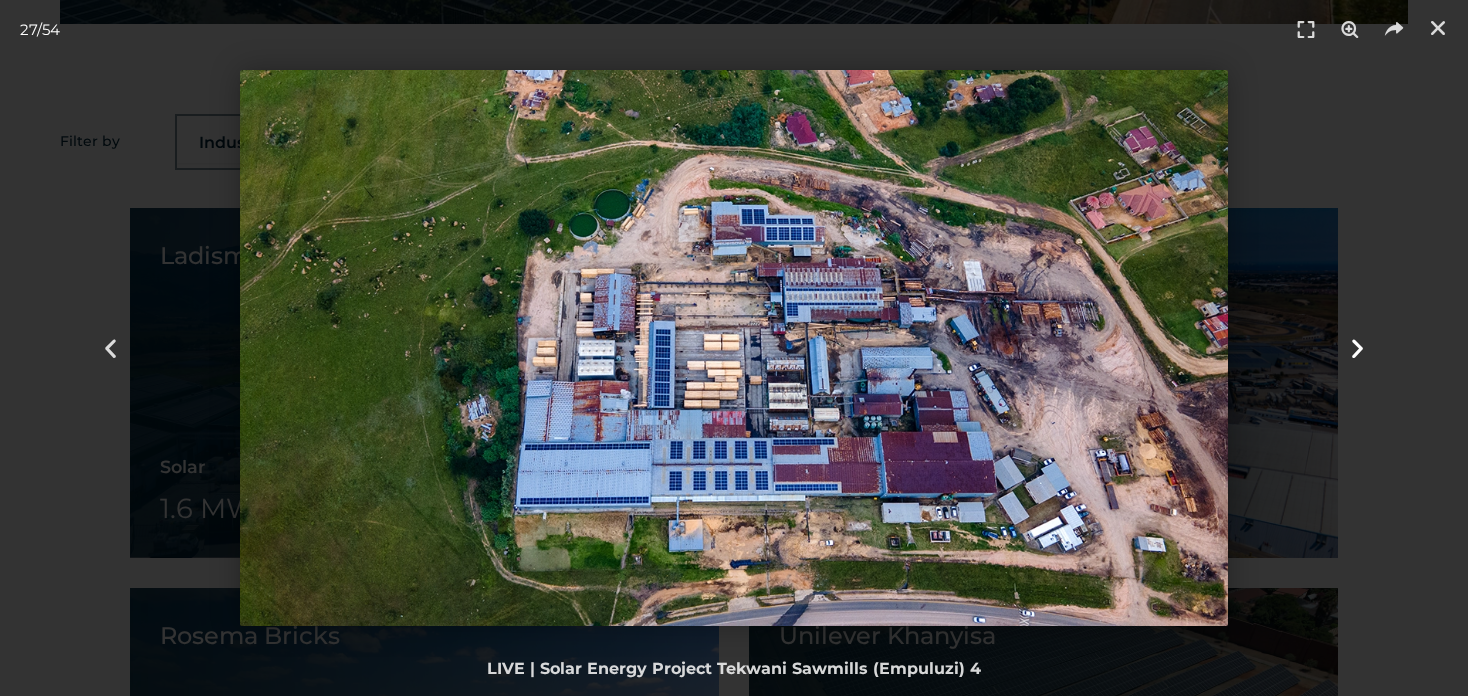 click at bounding box center (1357, 348) 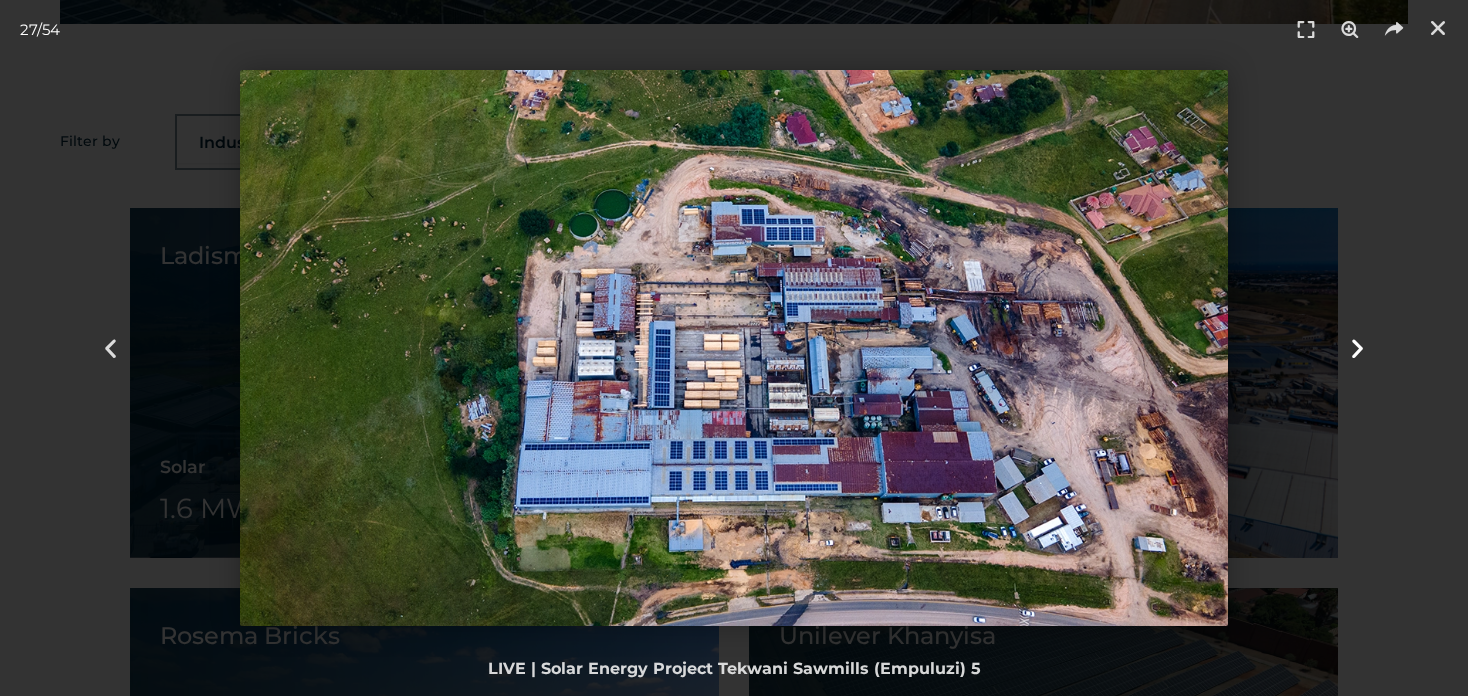 click at bounding box center (1357, 348) 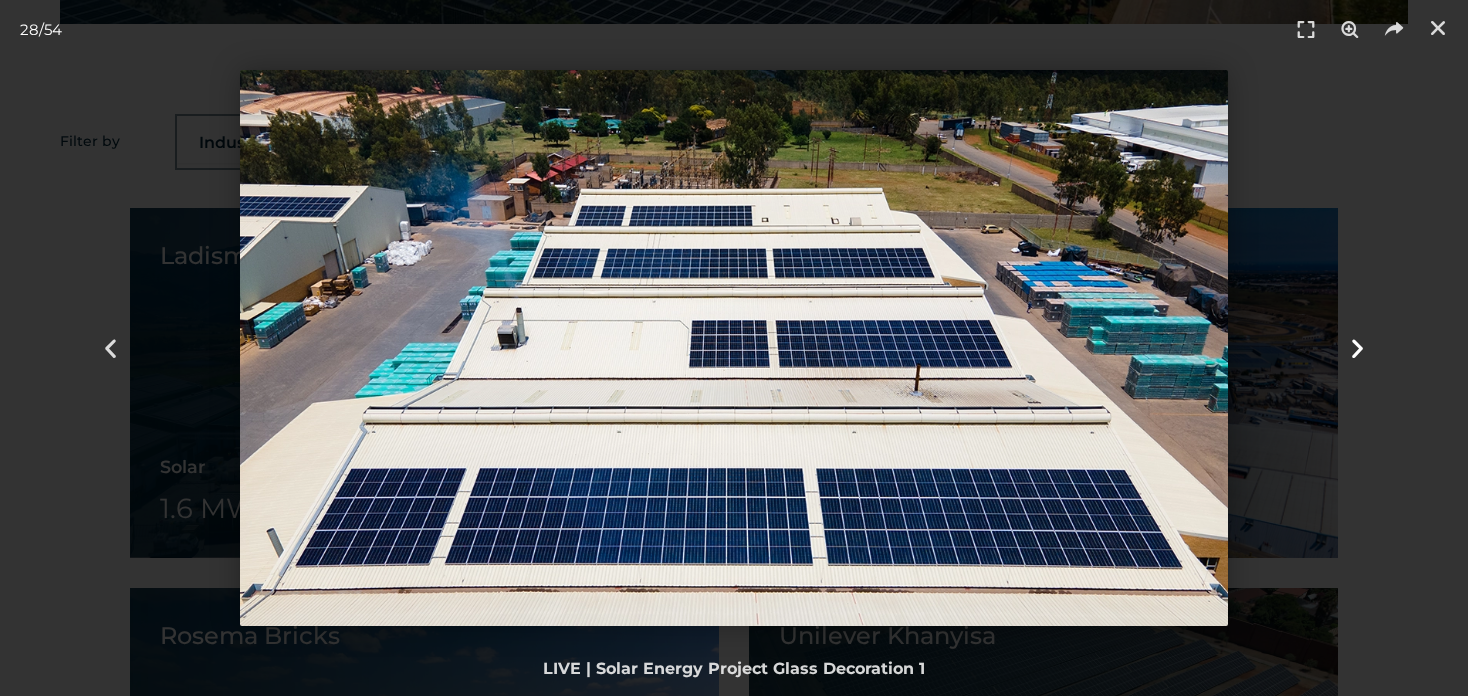 click at bounding box center [1357, 348] 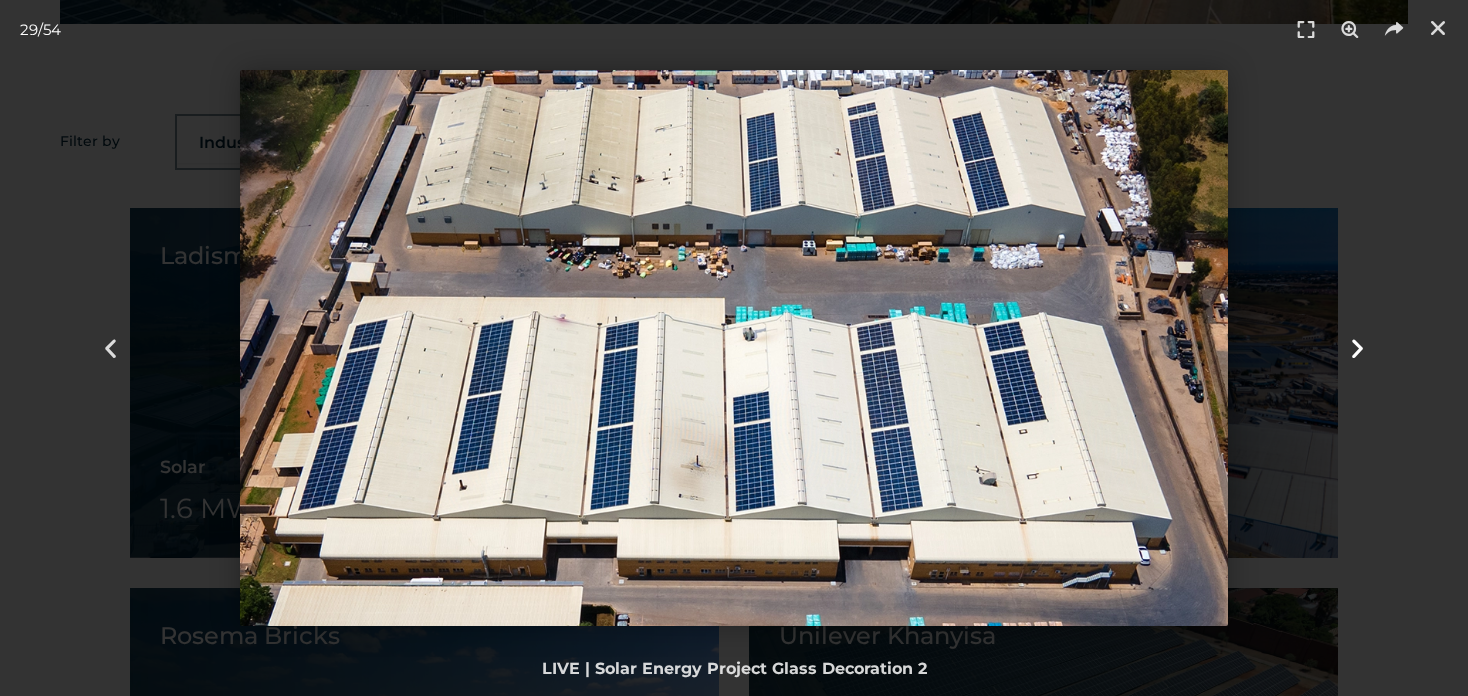 click at bounding box center [1357, 348] 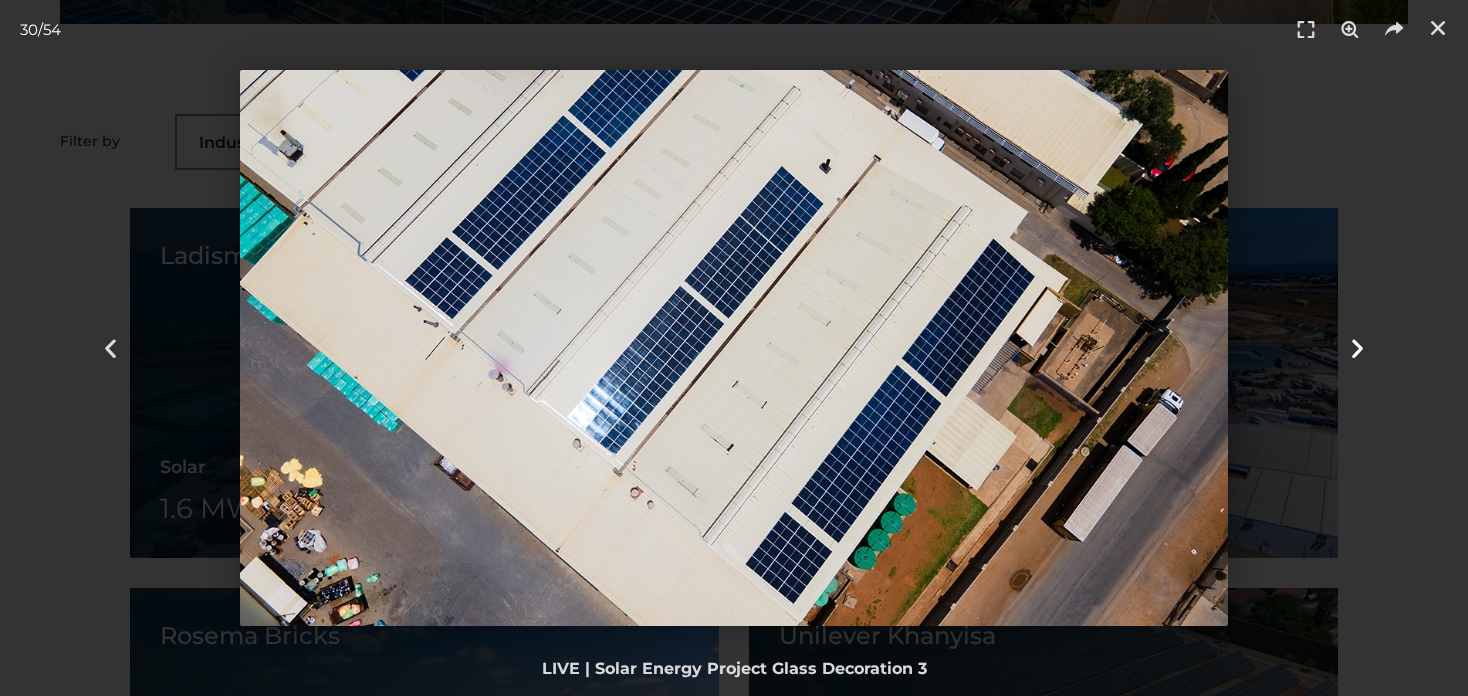 click at bounding box center (1357, 348) 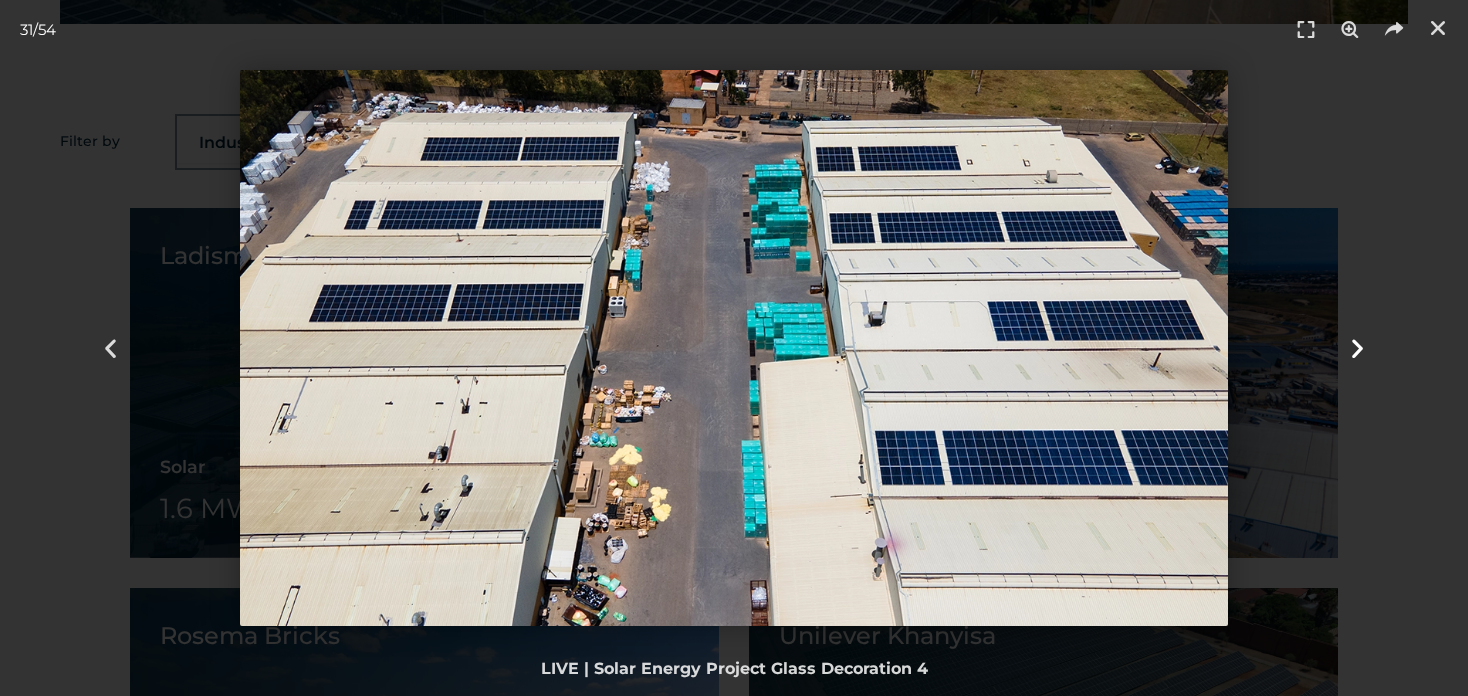 click at bounding box center [1357, 348] 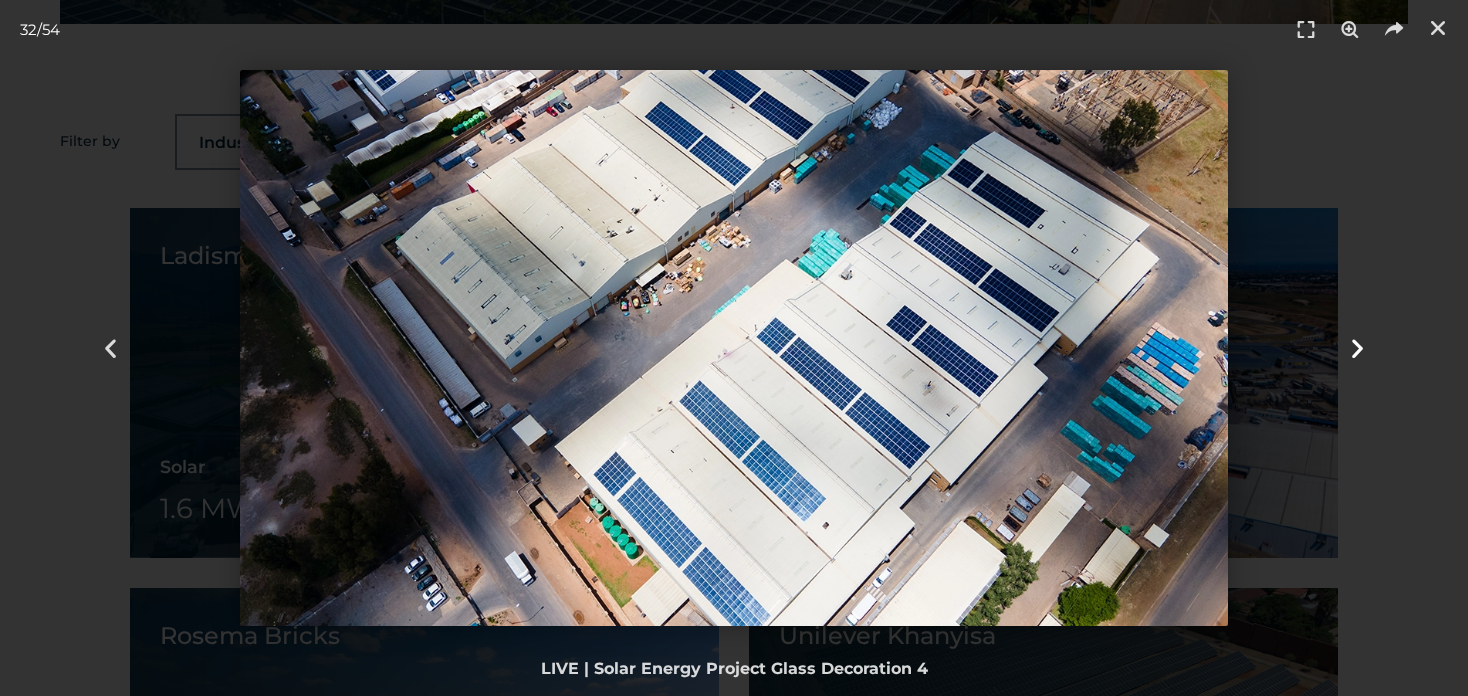 click at bounding box center [1357, 348] 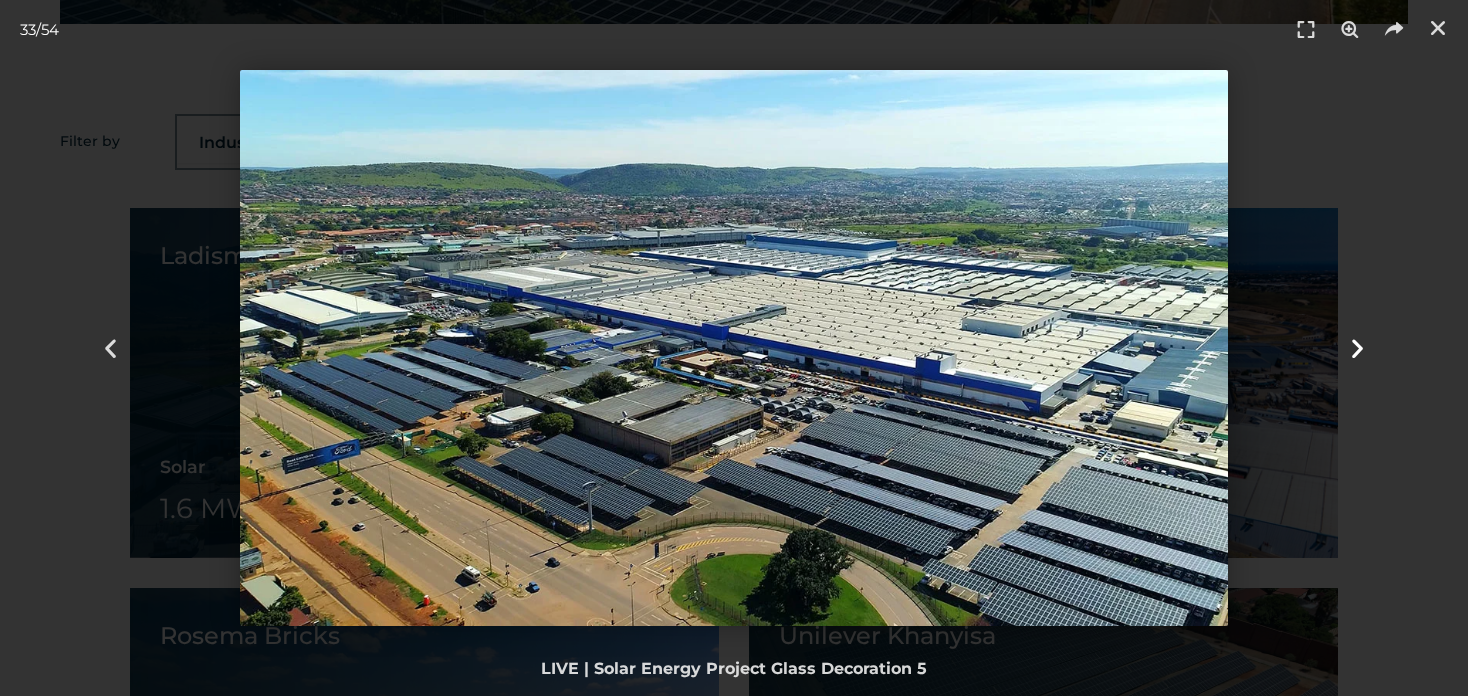 click at bounding box center [1357, 348] 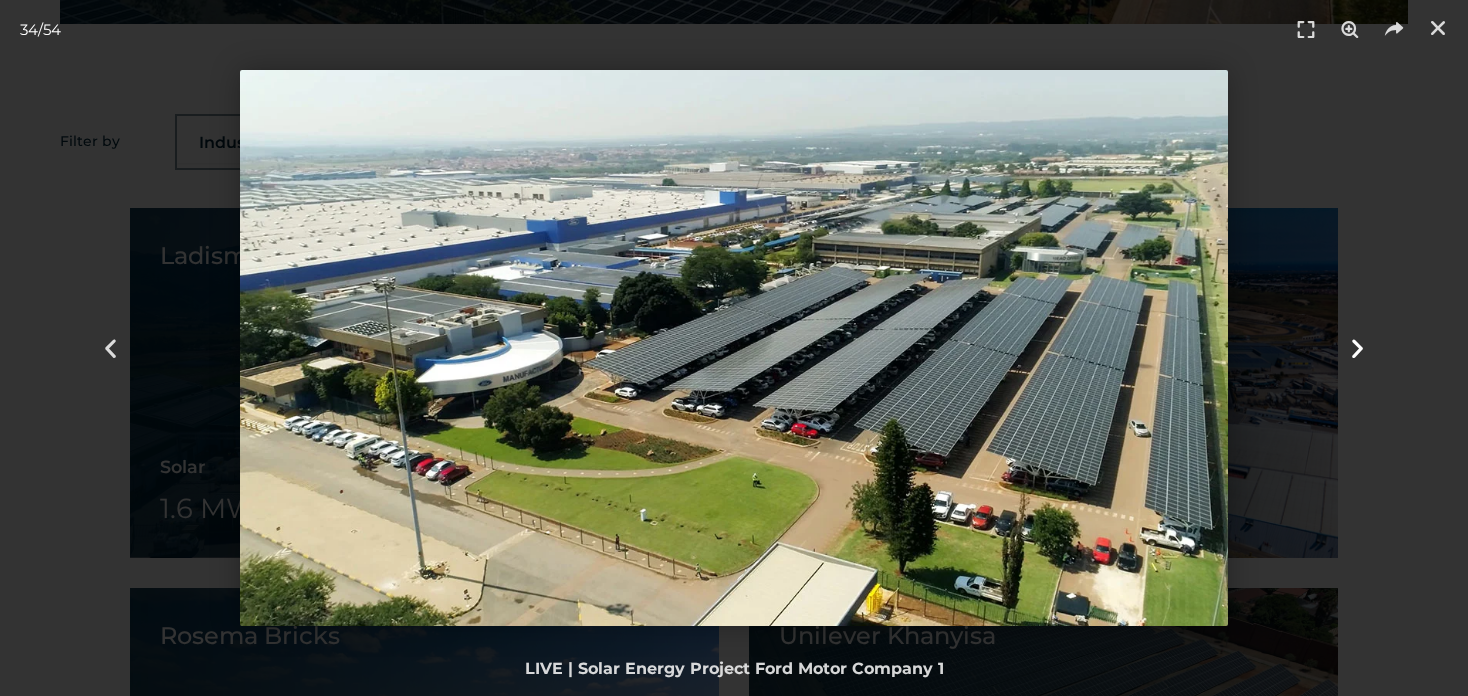 click at bounding box center [1357, 348] 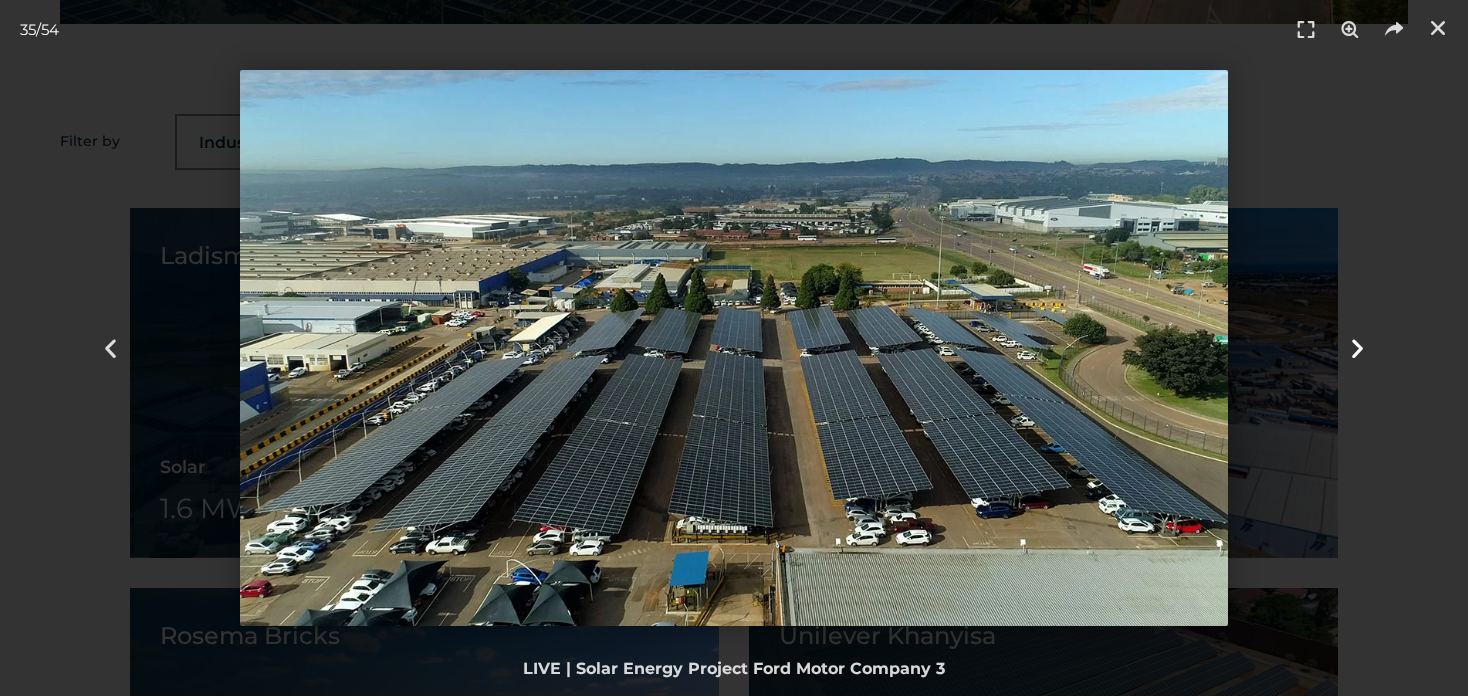 click at bounding box center [1357, 348] 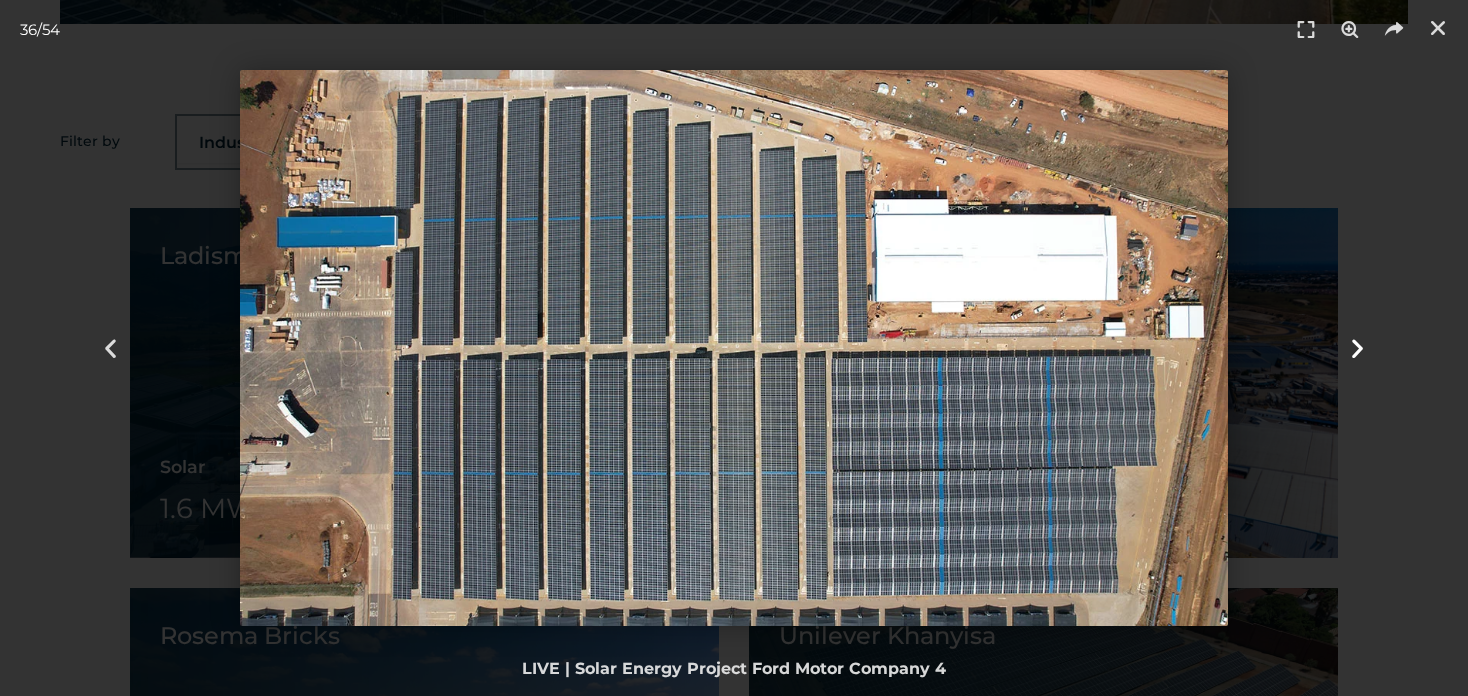click at bounding box center (1357, 348) 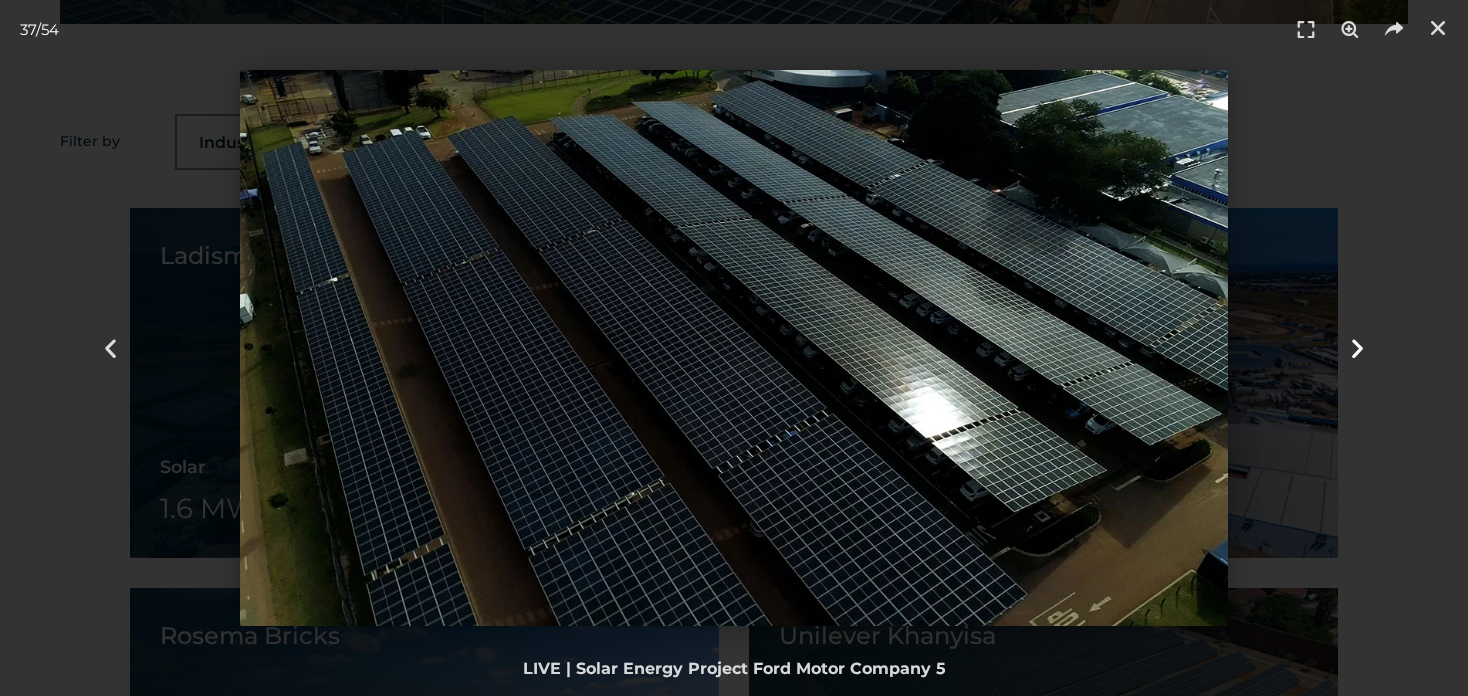 click at bounding box center [1357, 348] 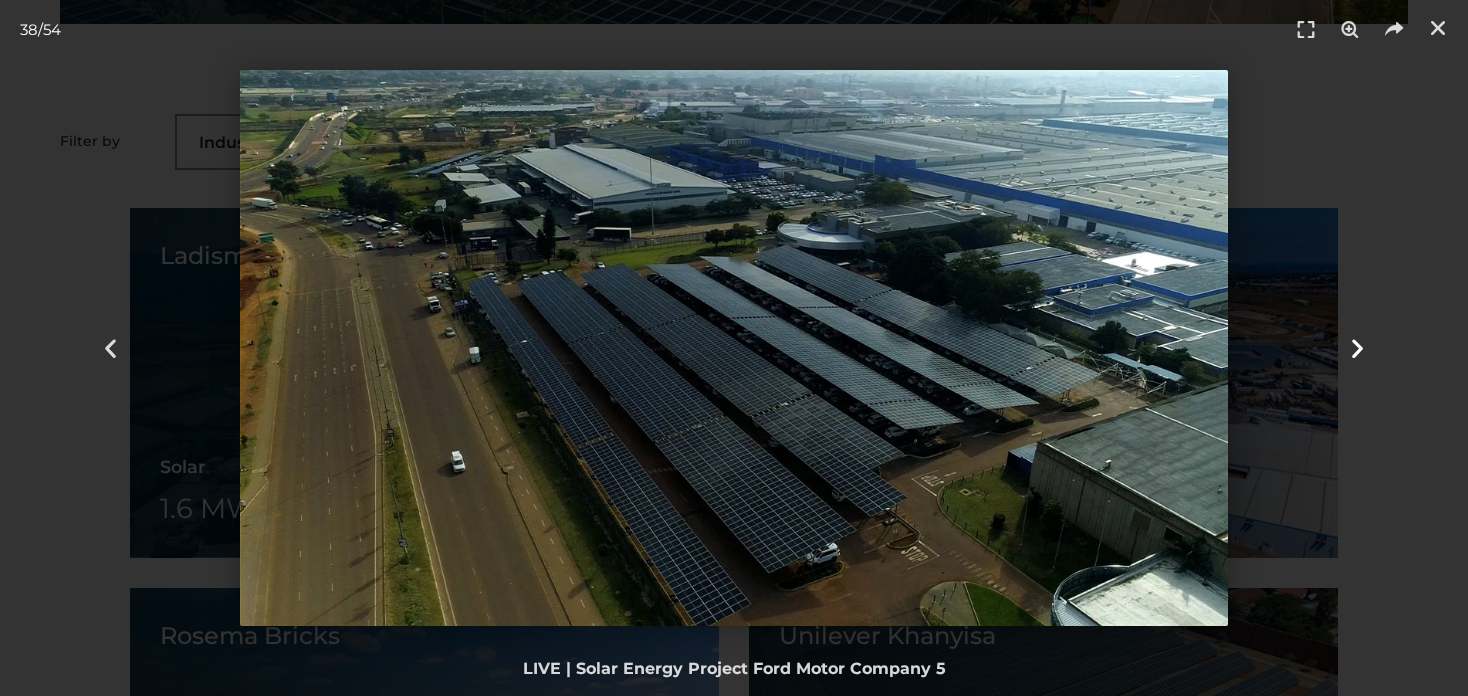 click at bounding box center [1357, 348] 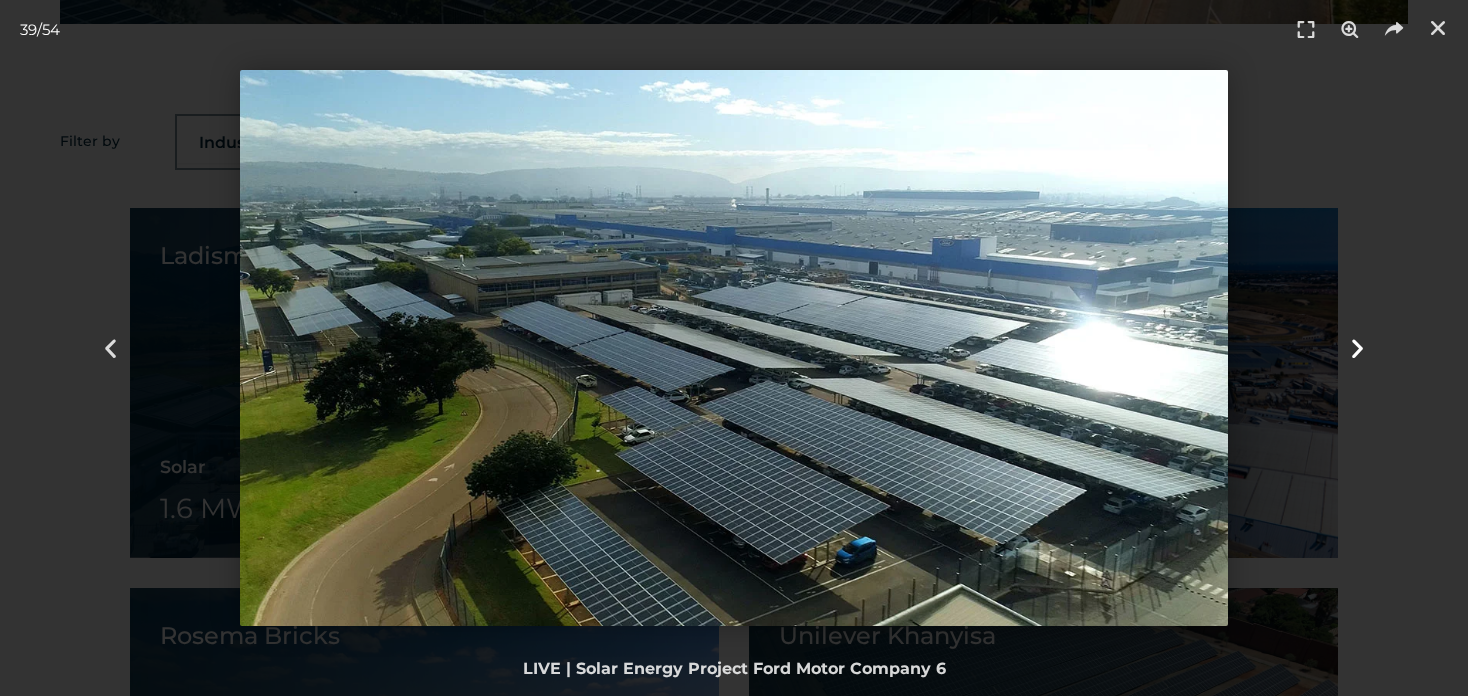 click at bounding box center [1357, 348] 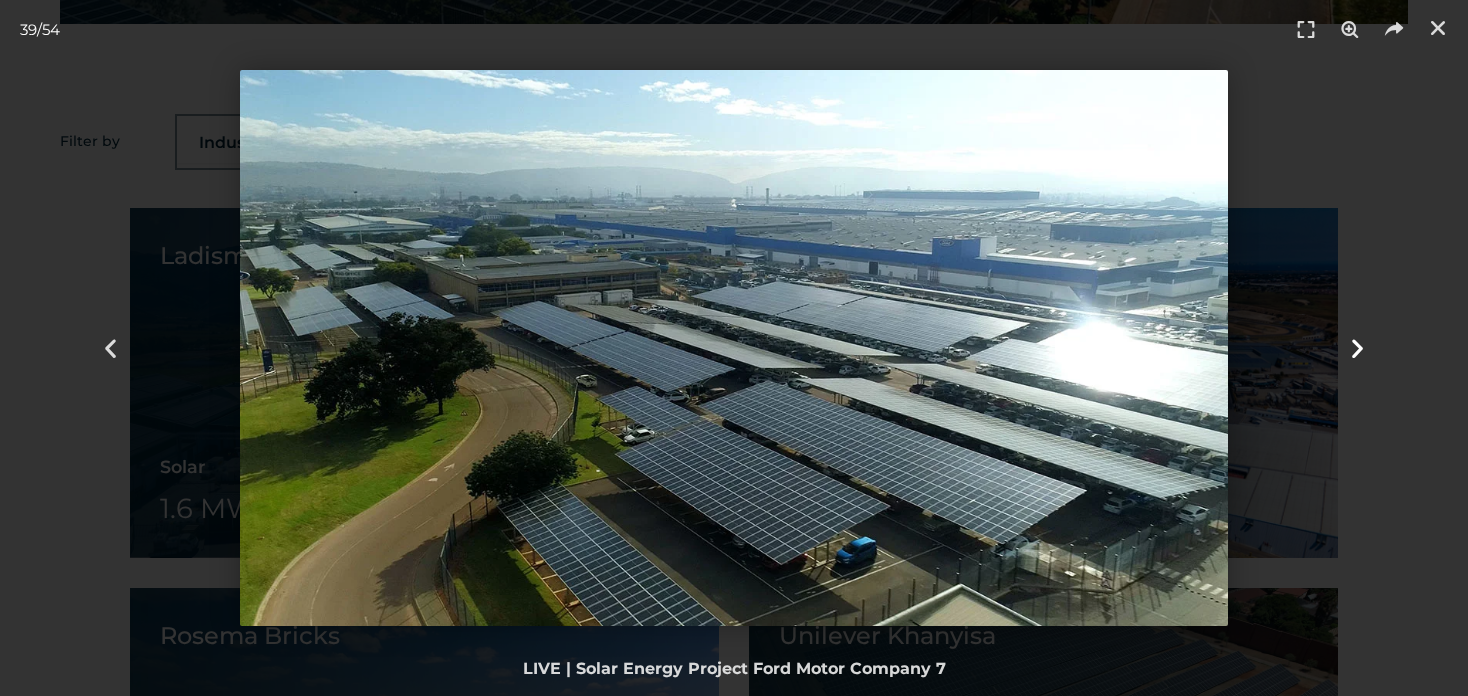 click at bounding box center [1357, 348] 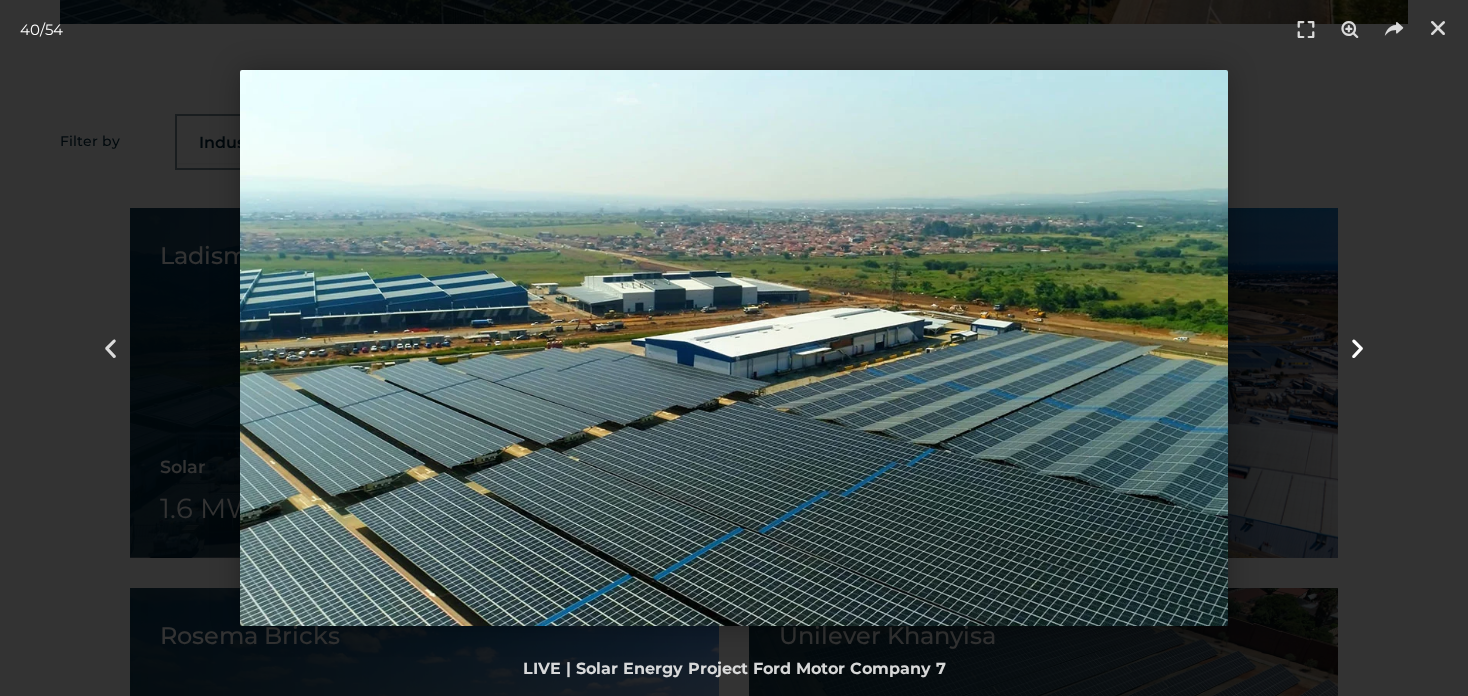 click at bounding box center (1357, 348) 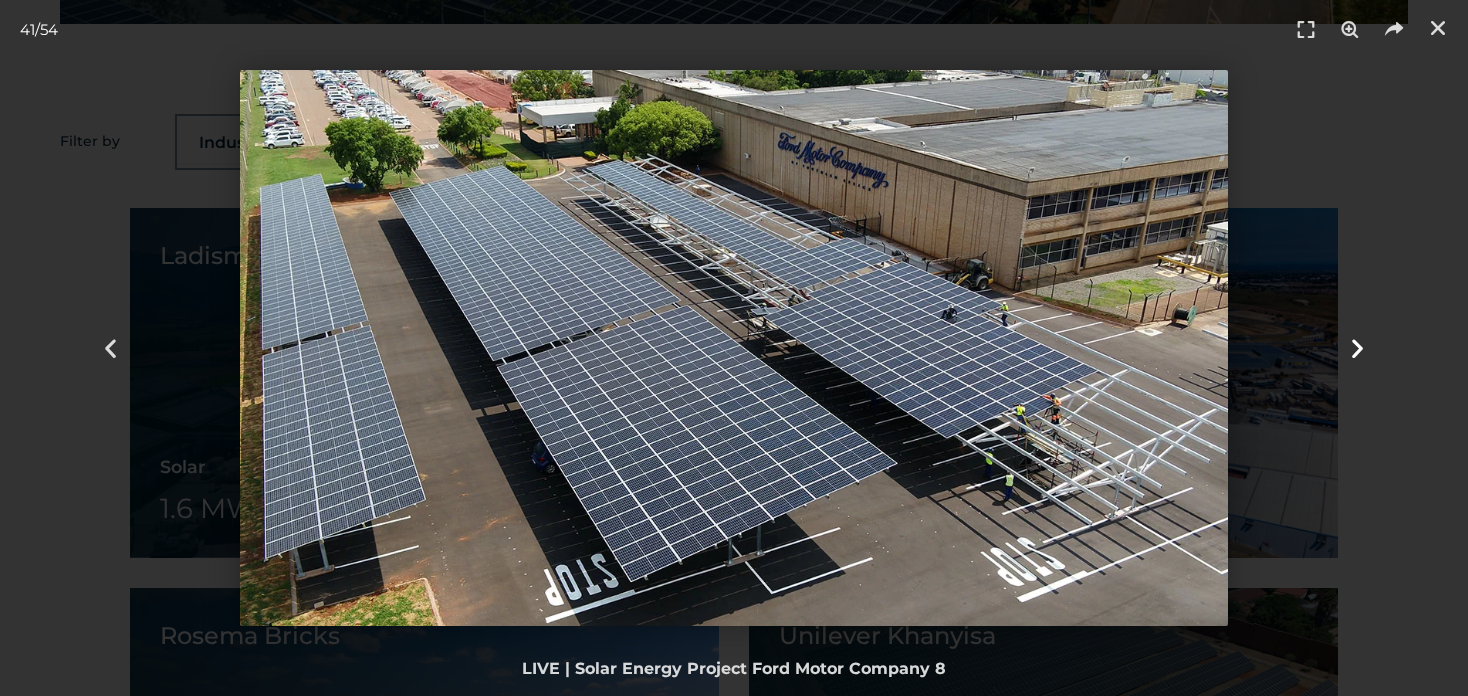click at bounding box center (1357, 348) 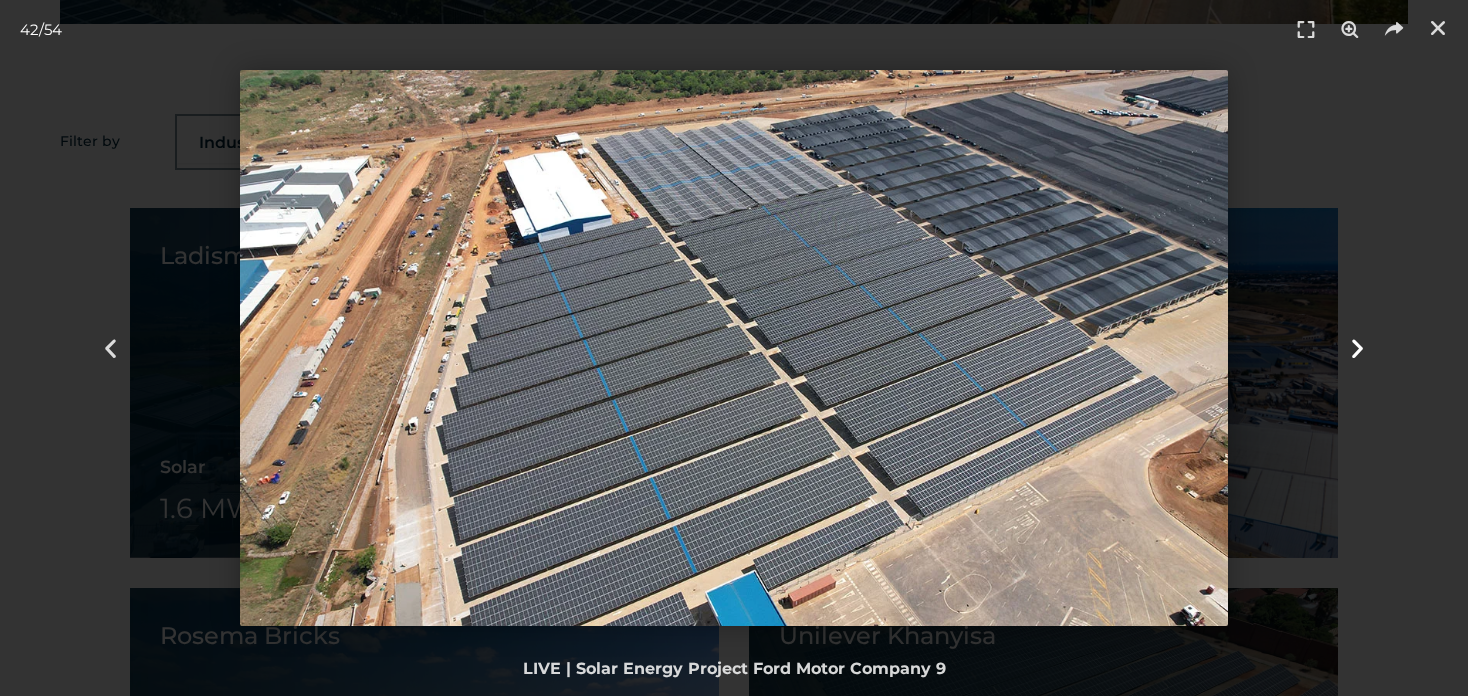 click at bounding box center (1357, 348) 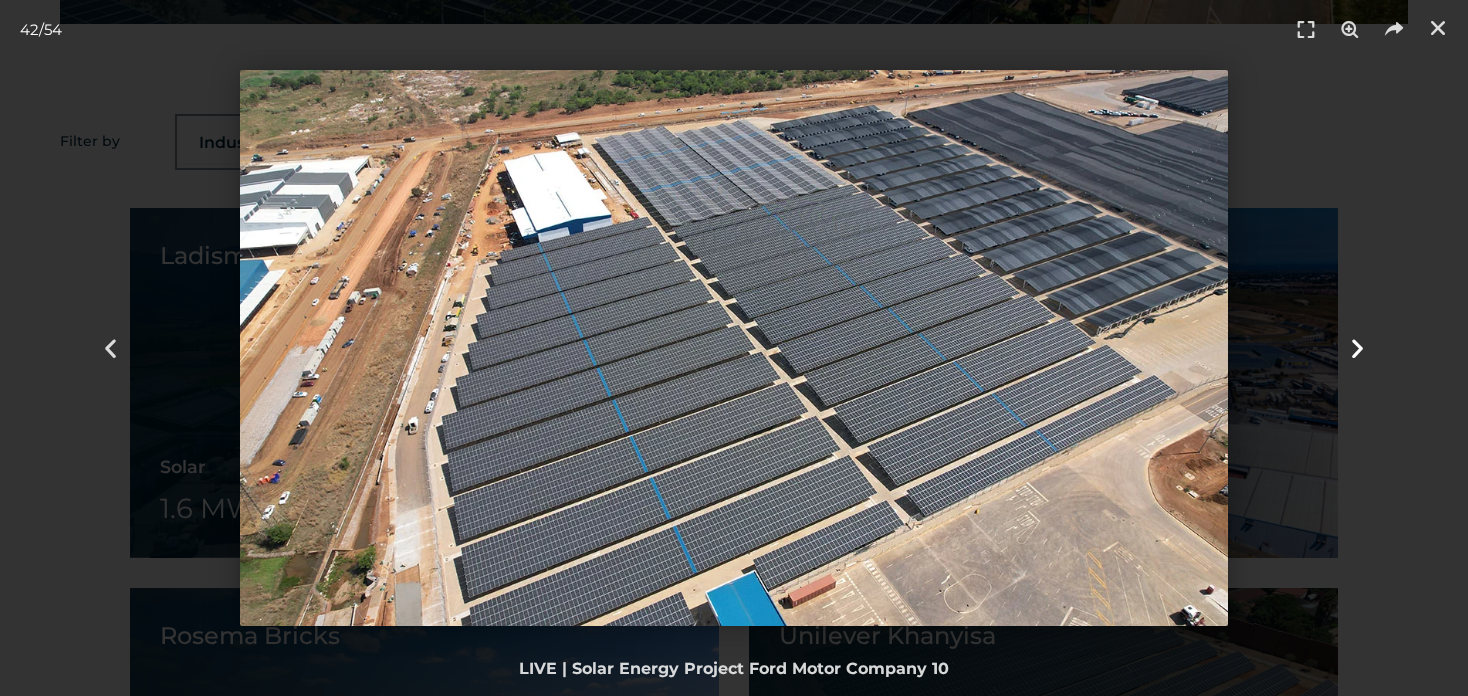 click at bounding box center (1357, 348) 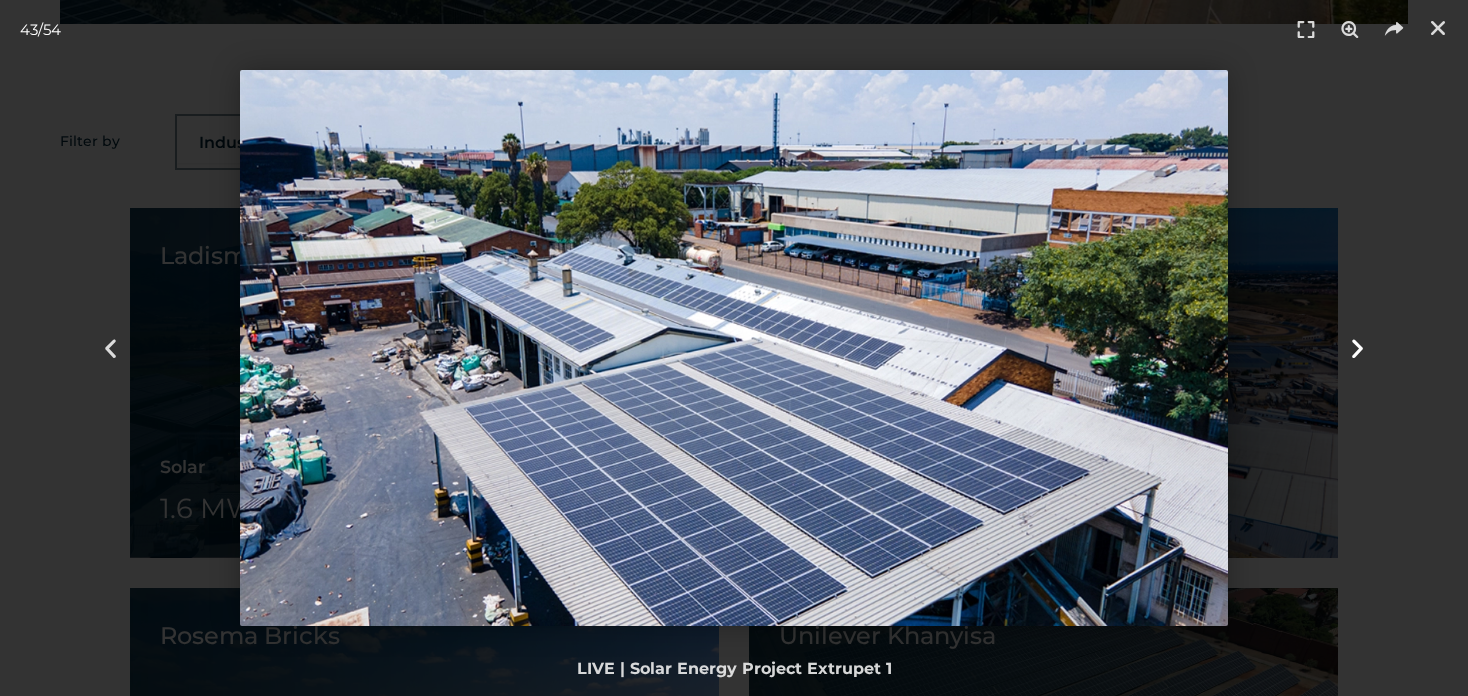 click at bounding box center (1357, 348) 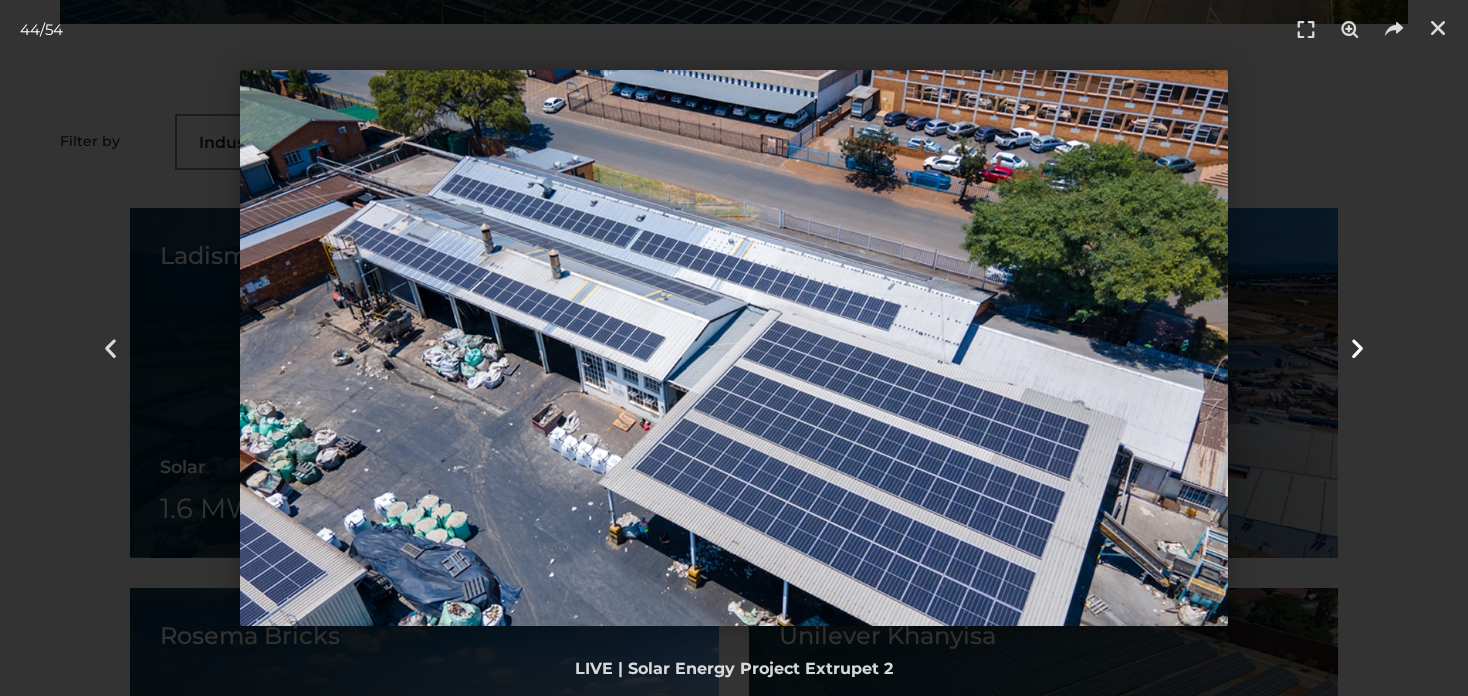 click at bounding box center (1357, 348) 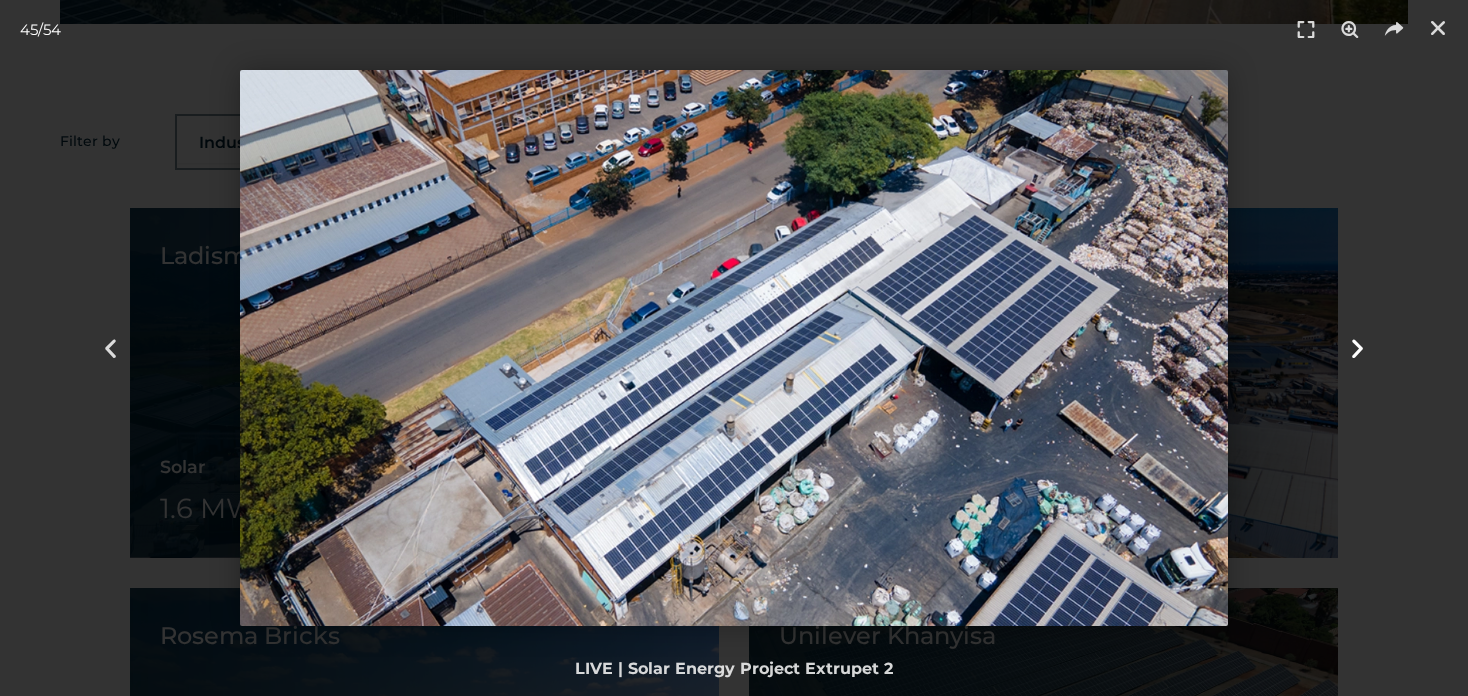 click at bounding box center [1357, 348] 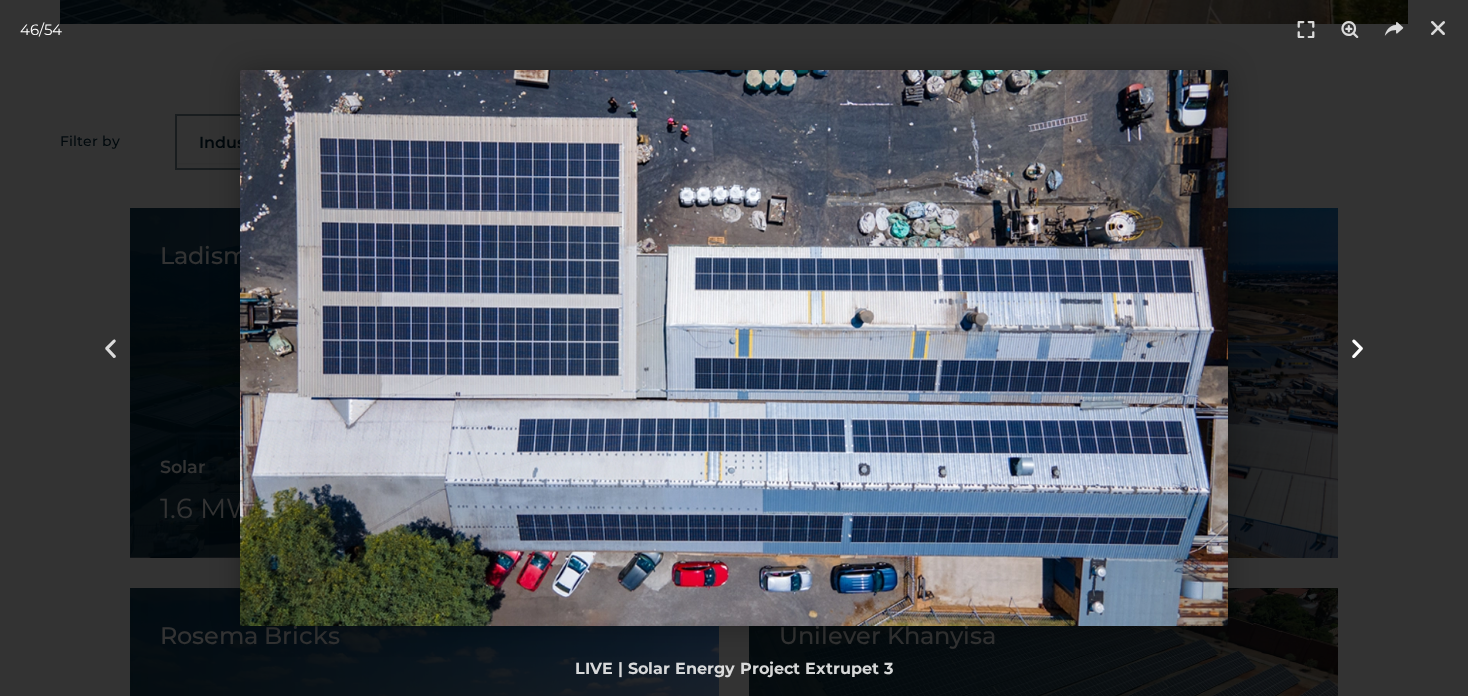 click at bounding box center [1357, 348] 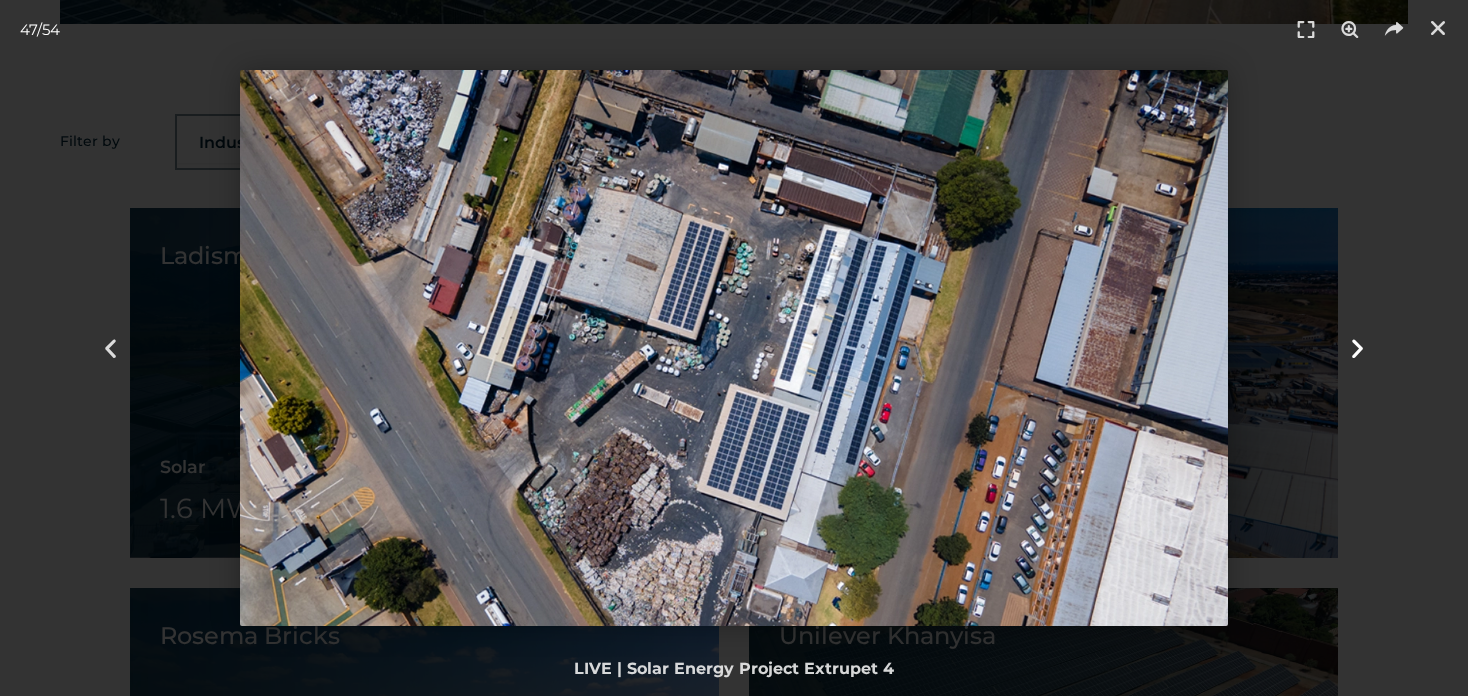 click at bounding box center (1357, 348) 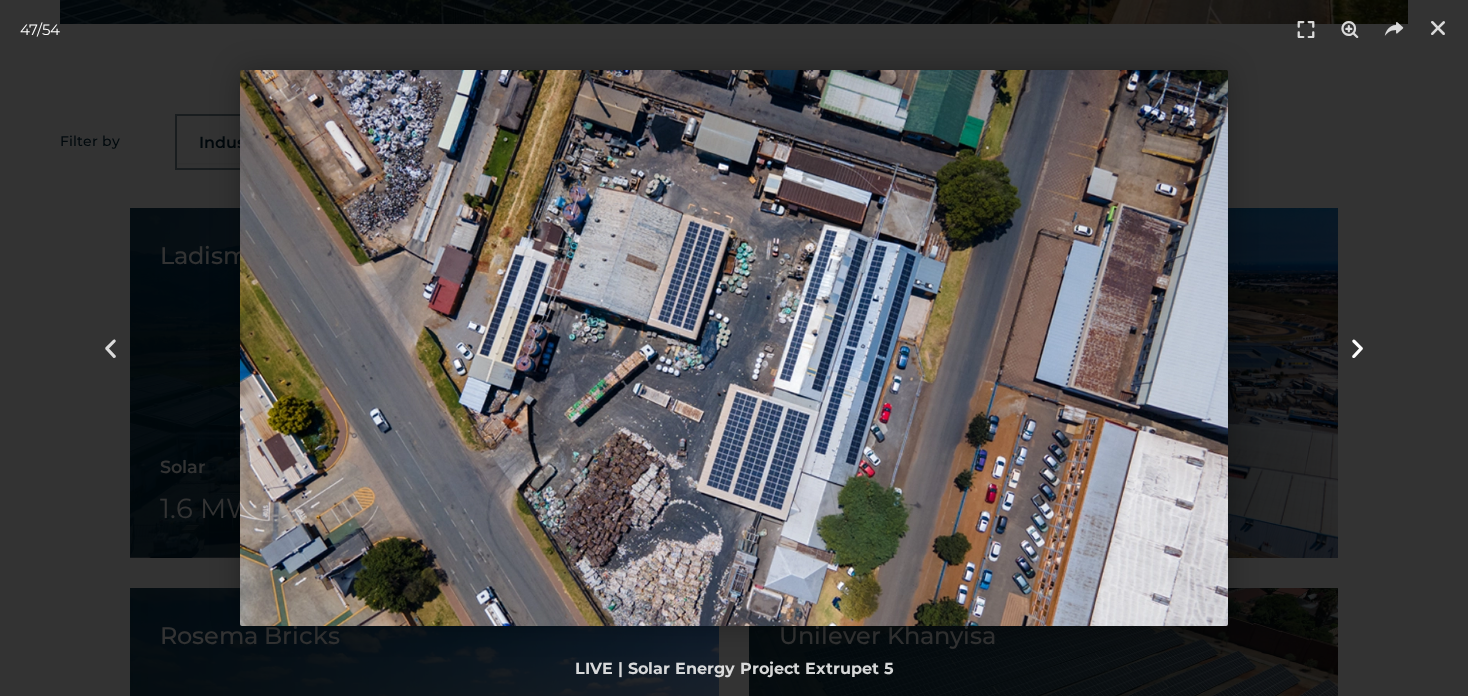 click at bounding box center (1357, 348) 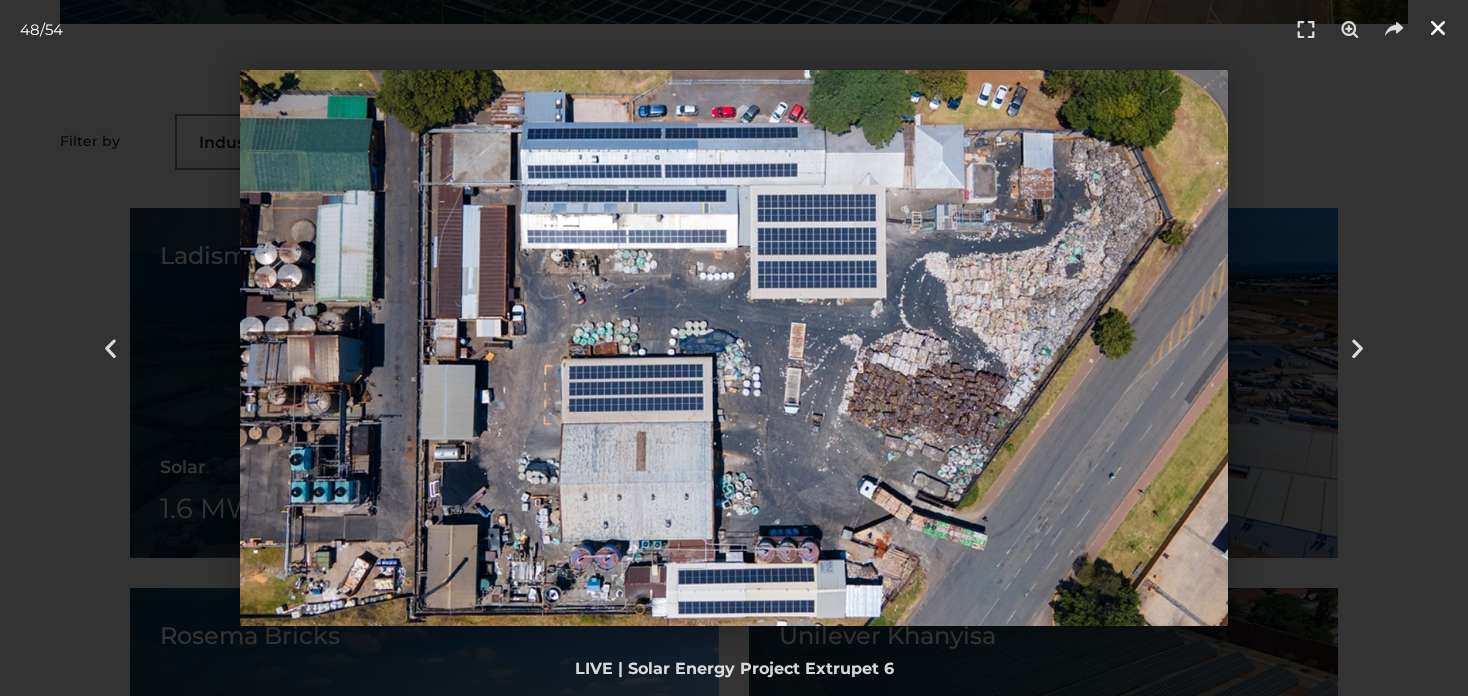 click at bounding box center (1438, 28) 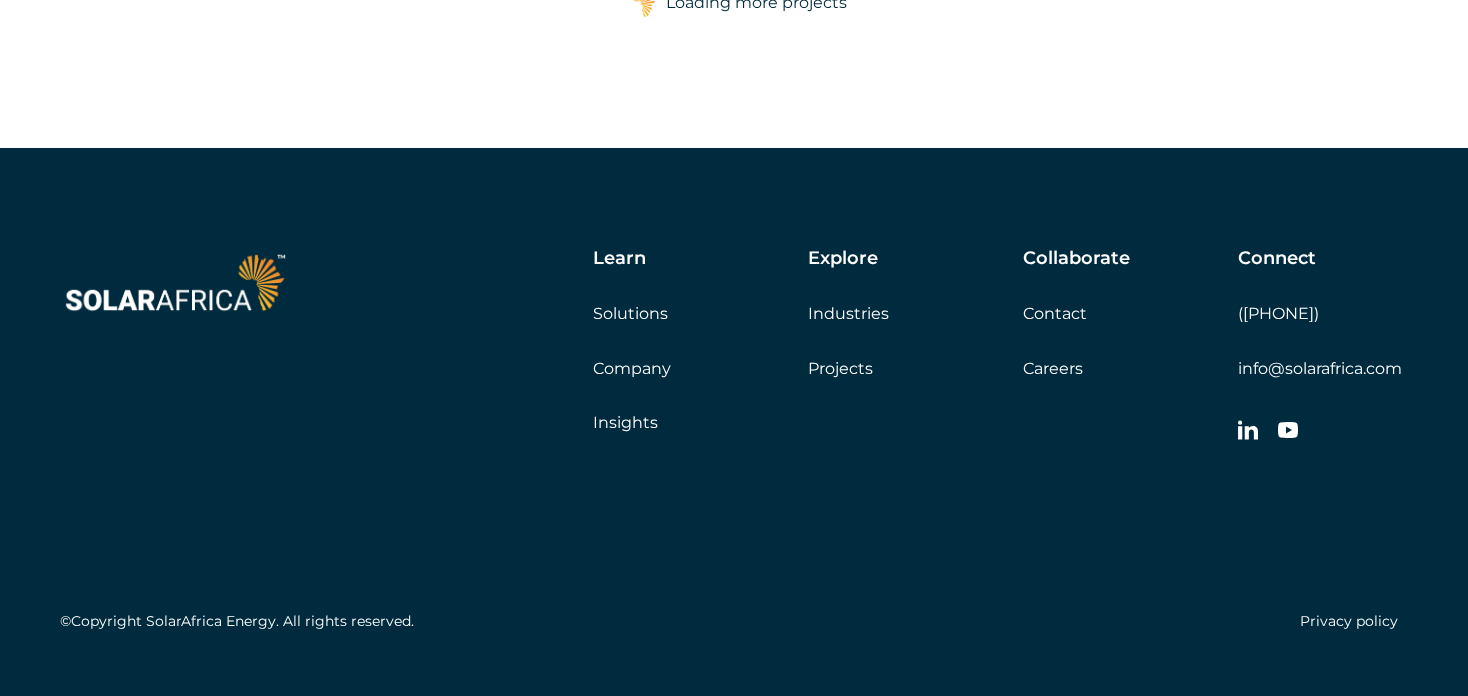 scroll, scrollTop: 5020, scrollLeft: 0, axis: vertical 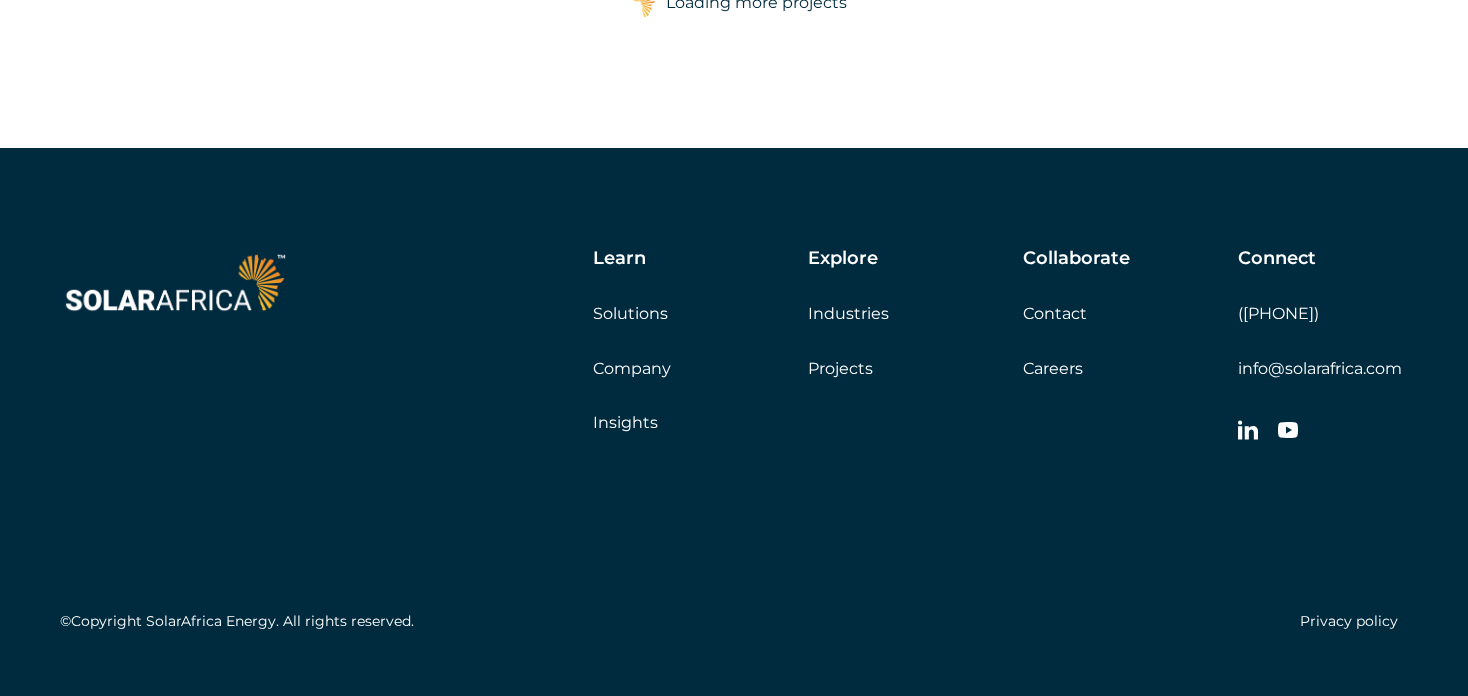 click on "Contact" at bounding box center (1055, 313) 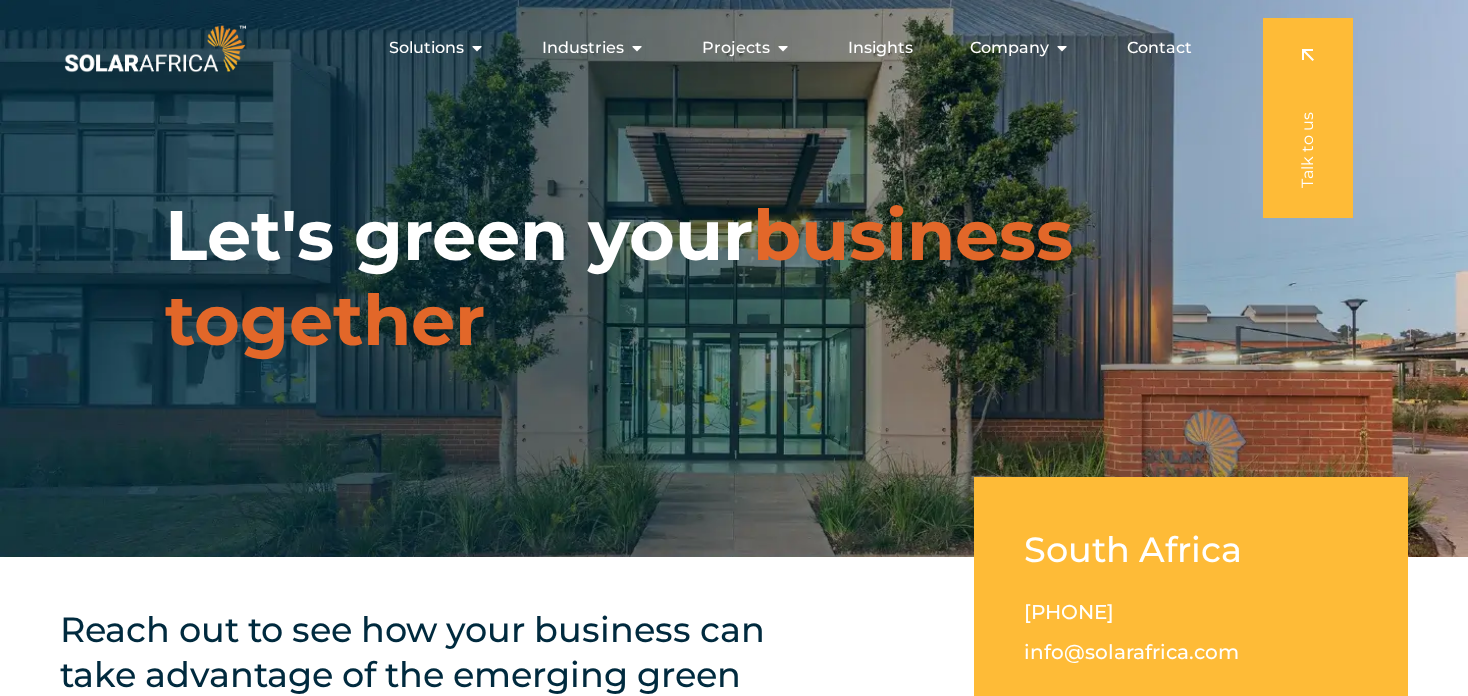 scroll, scrollTop: 0, scrollLeft: 0, axis: both 